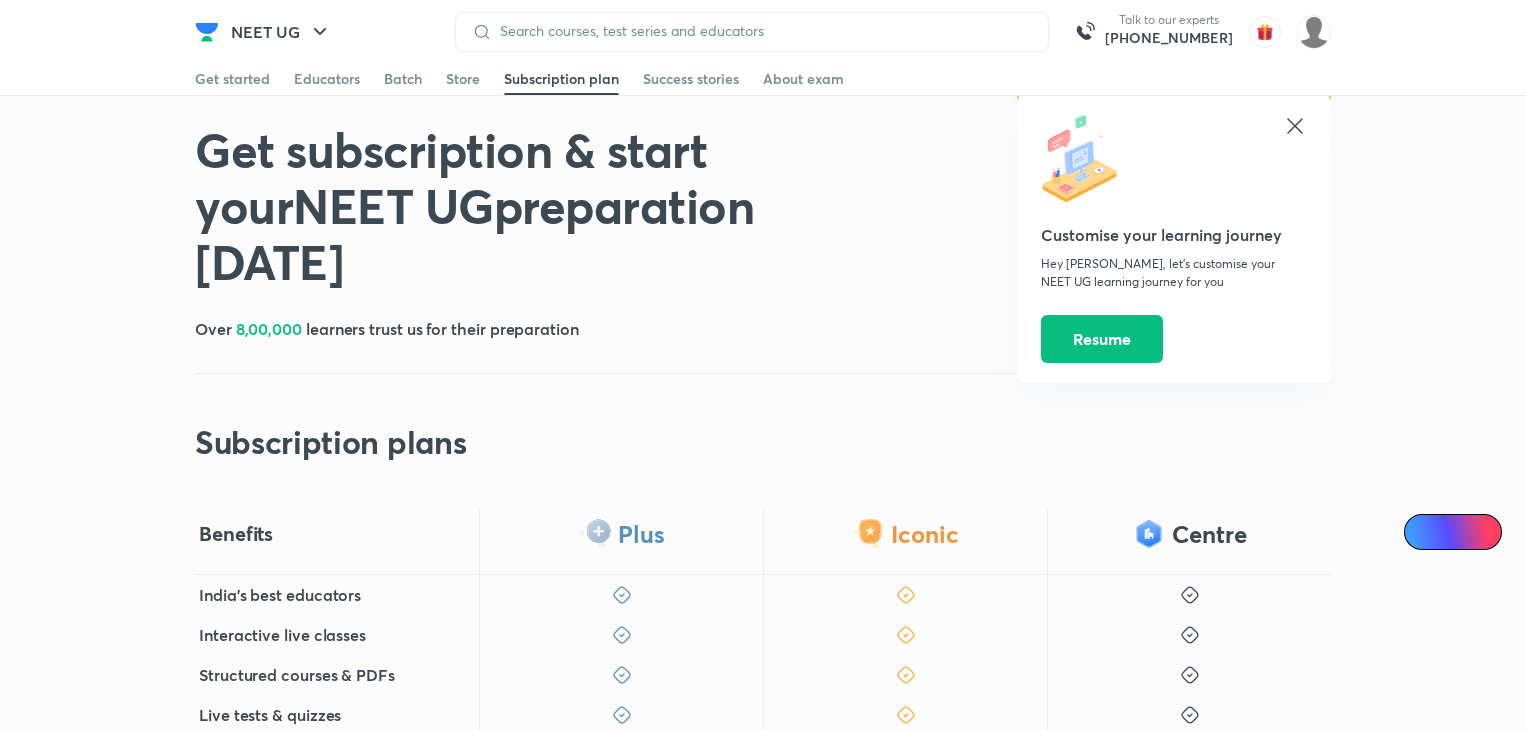 scroll, scrollTop: 308, scrollLeft: 0, axis: vertical 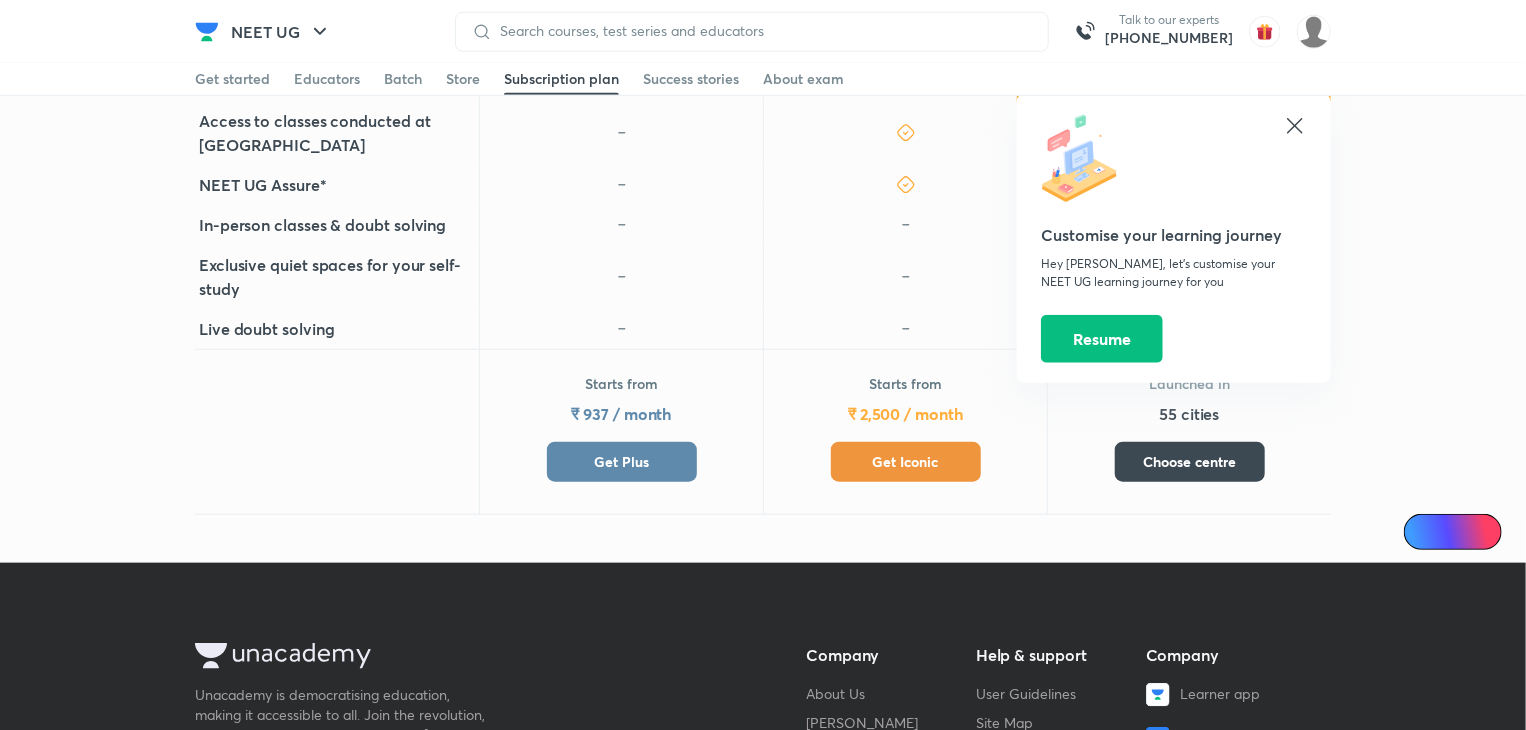 click on "Choose centre" at bounding box center [1190, 462] 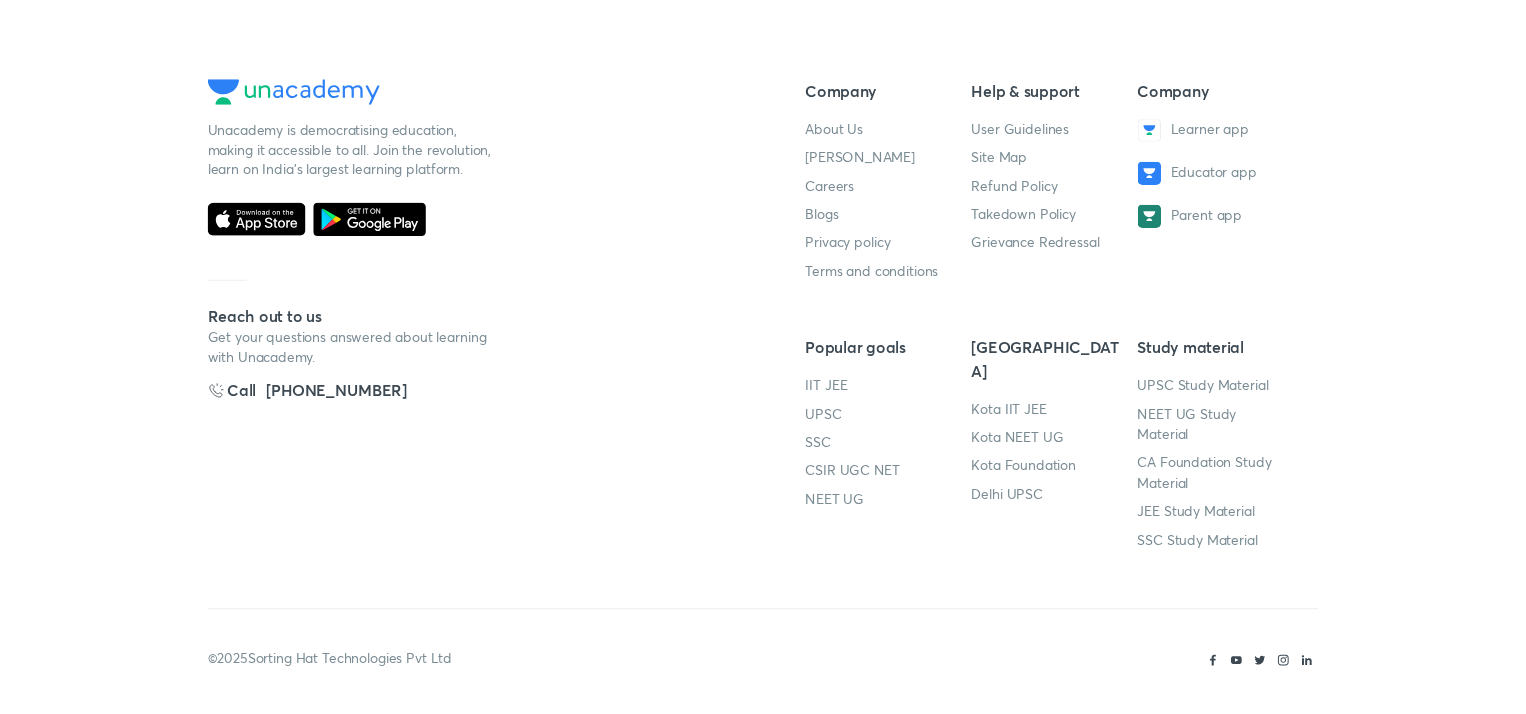 scroll, scrollTop: 0, scrollLeft: 0, axis: both 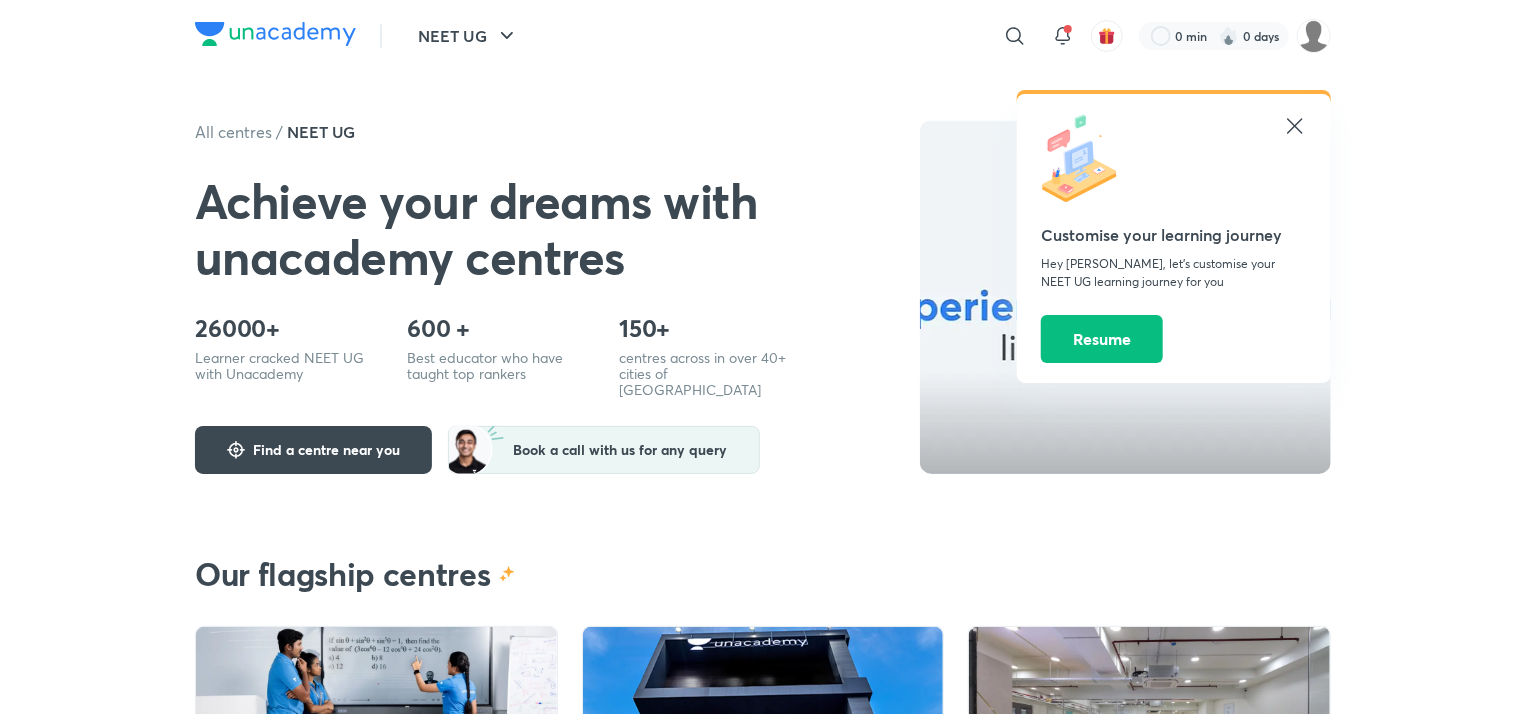 click 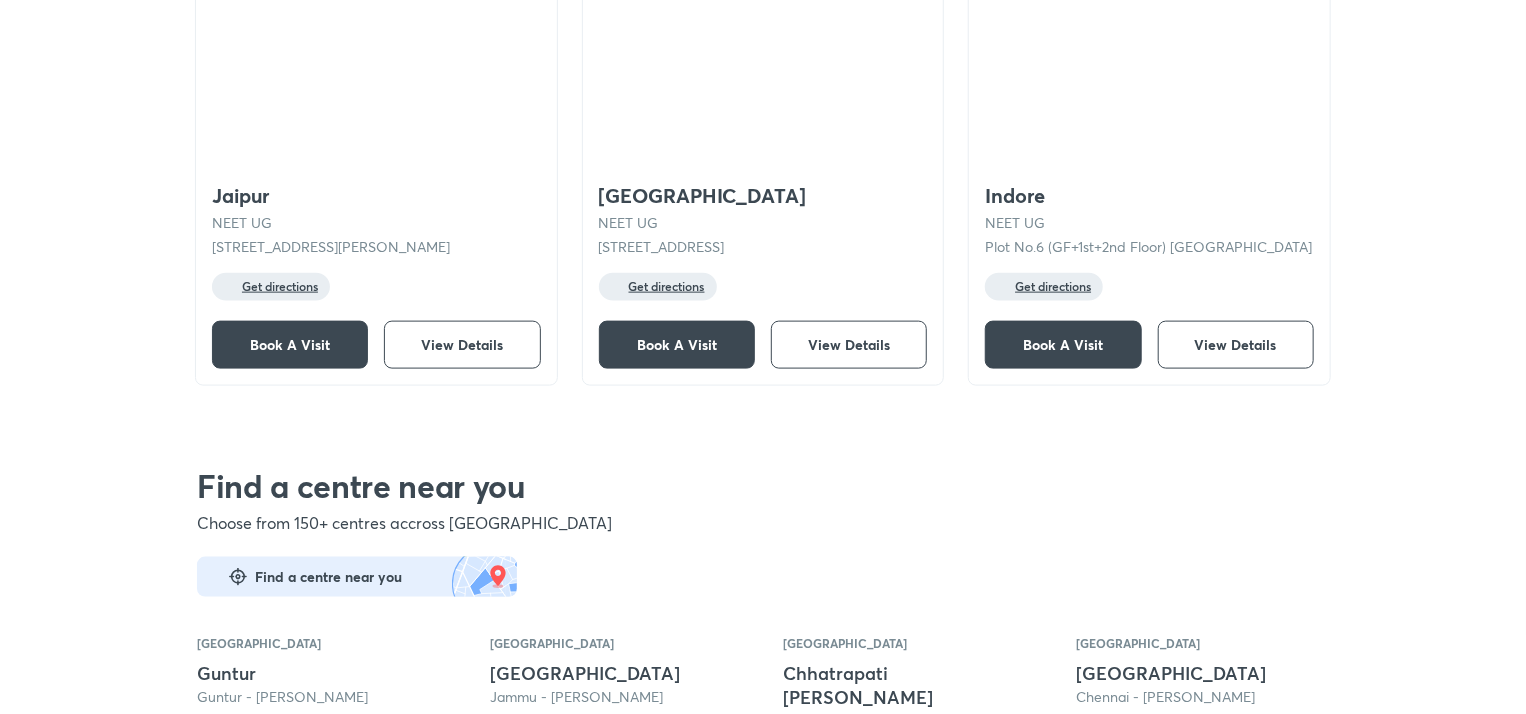 scroll, scrollTop: 1180, scrollLeft: 0, axis: vertical 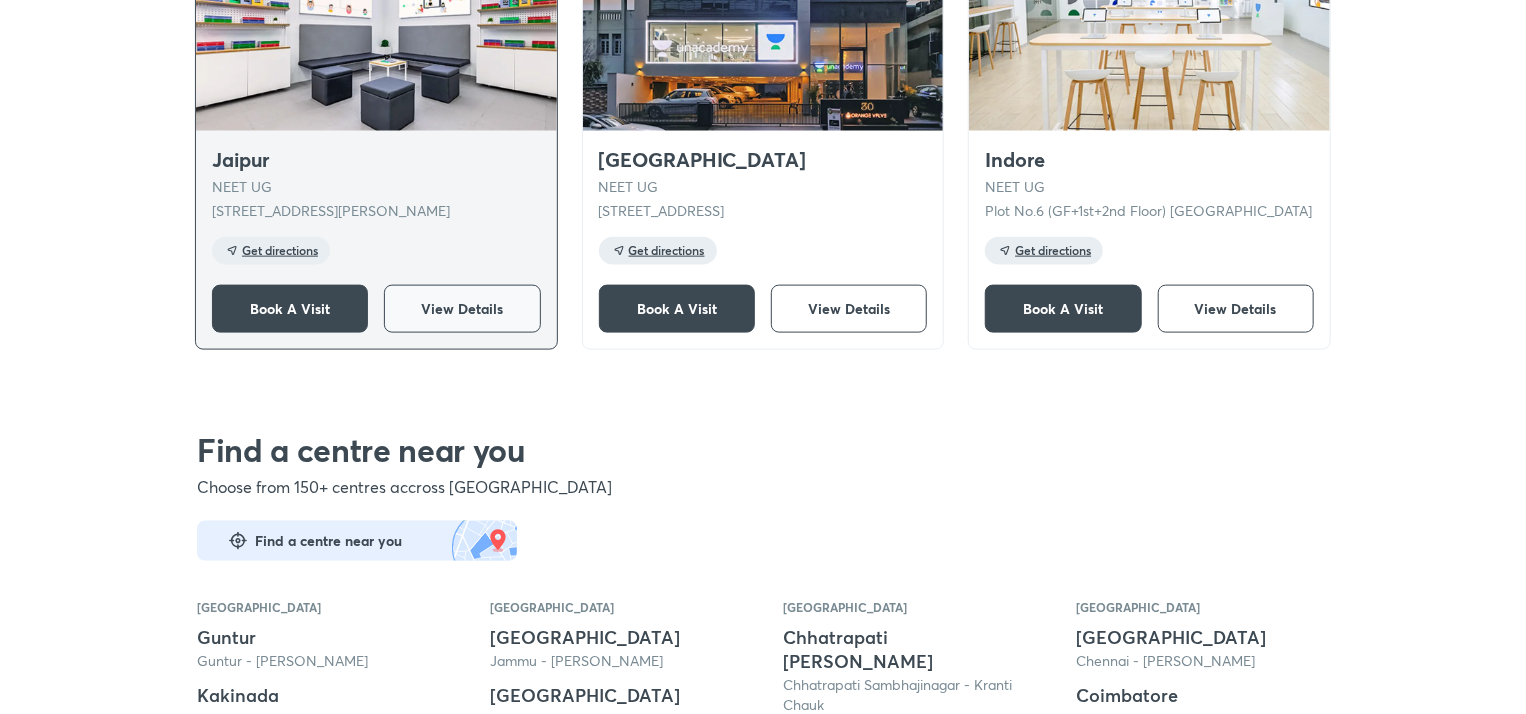 click on "View Details" at bounding box center (462, 309) 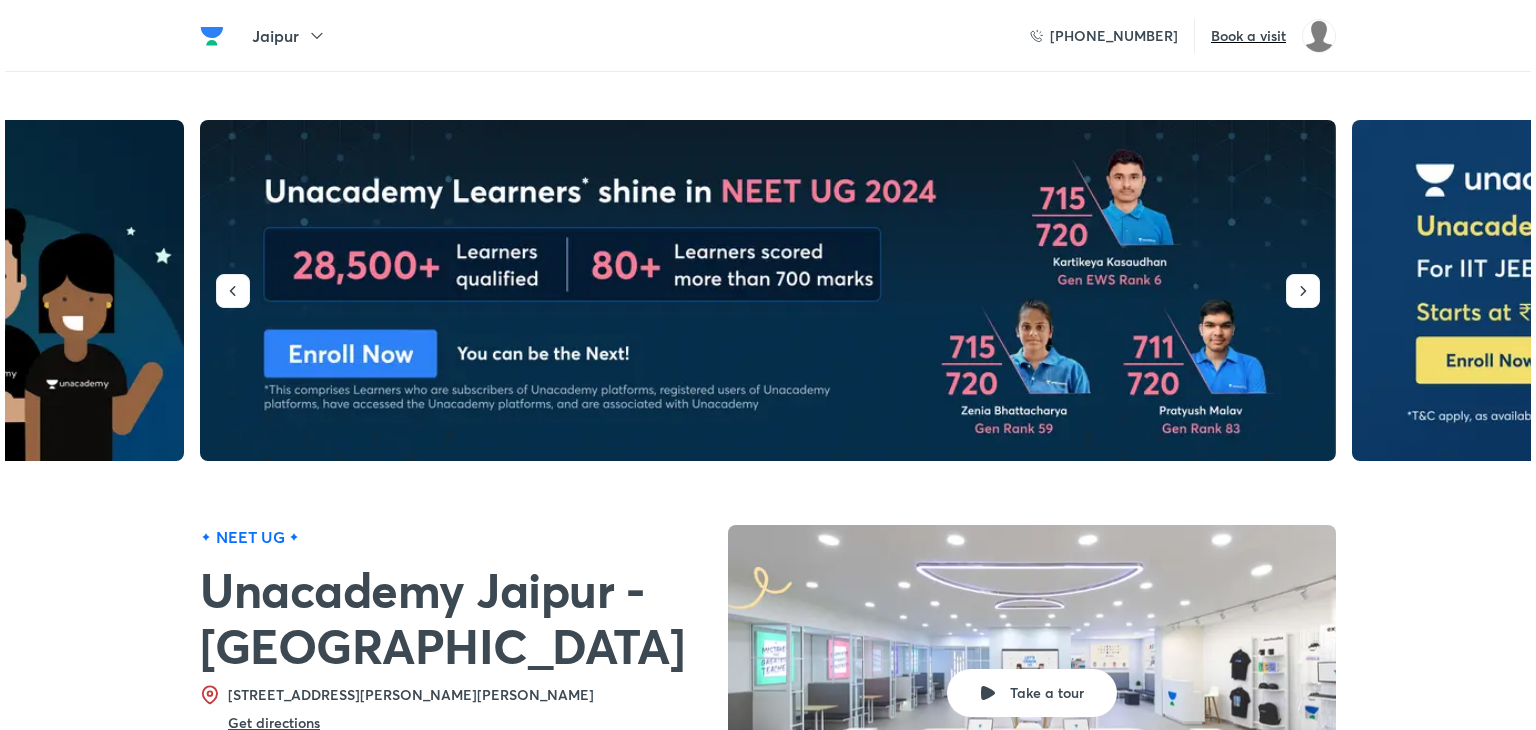 scroll, scrollTop: 0, scrollLeft: 0, axis: both 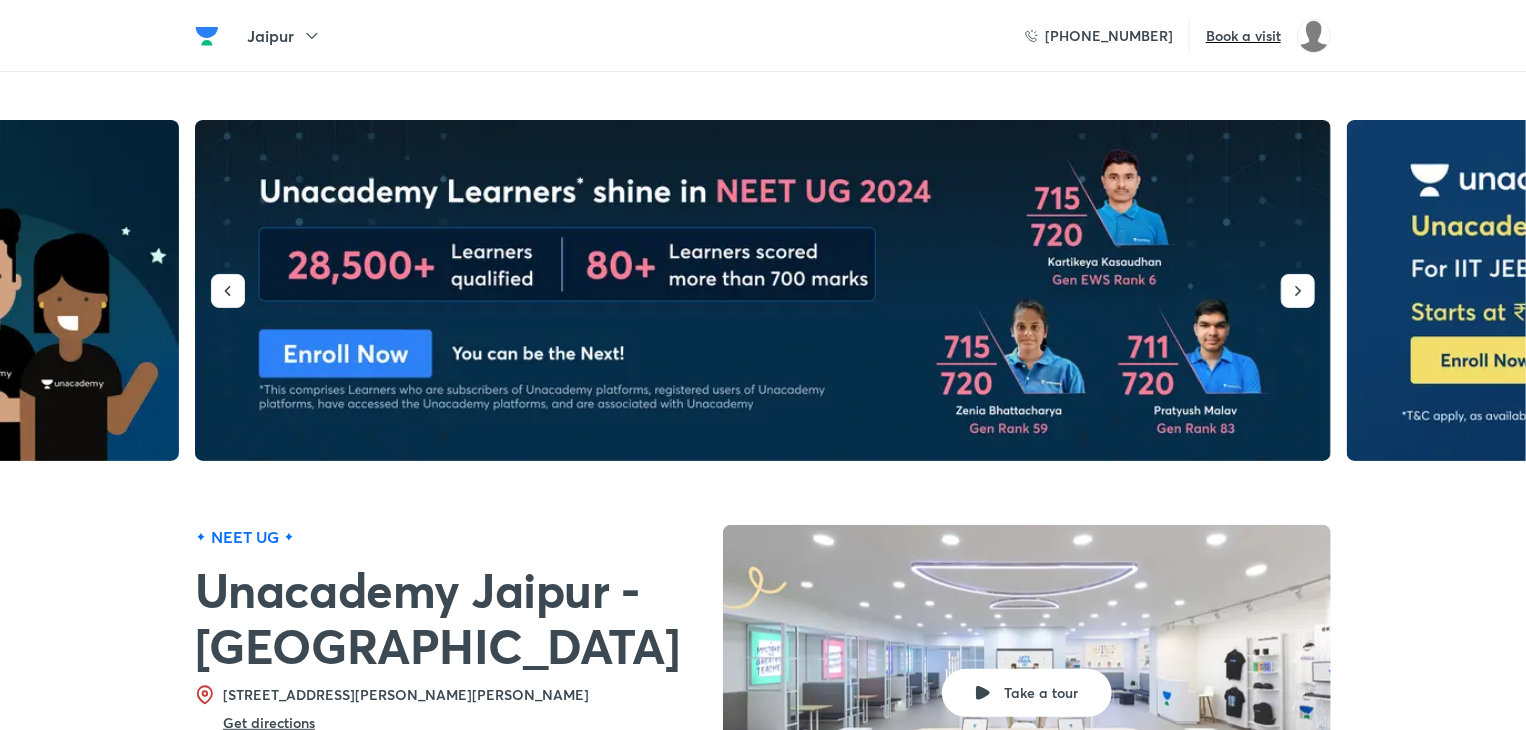 click on "Jaipur" at bounding box center (270, 36) 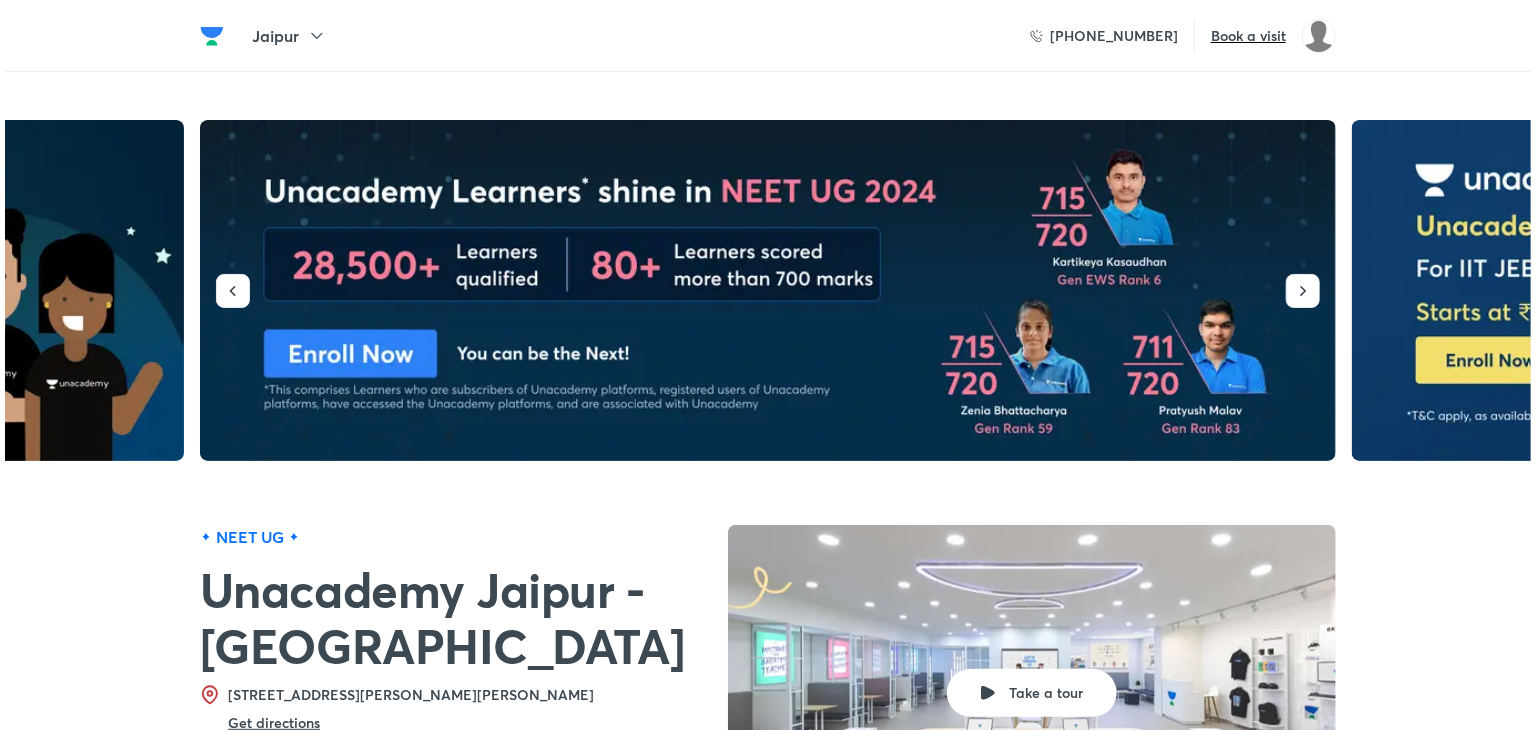 scroll, scrollTop: 0, scrollLeft: 0, axis: both 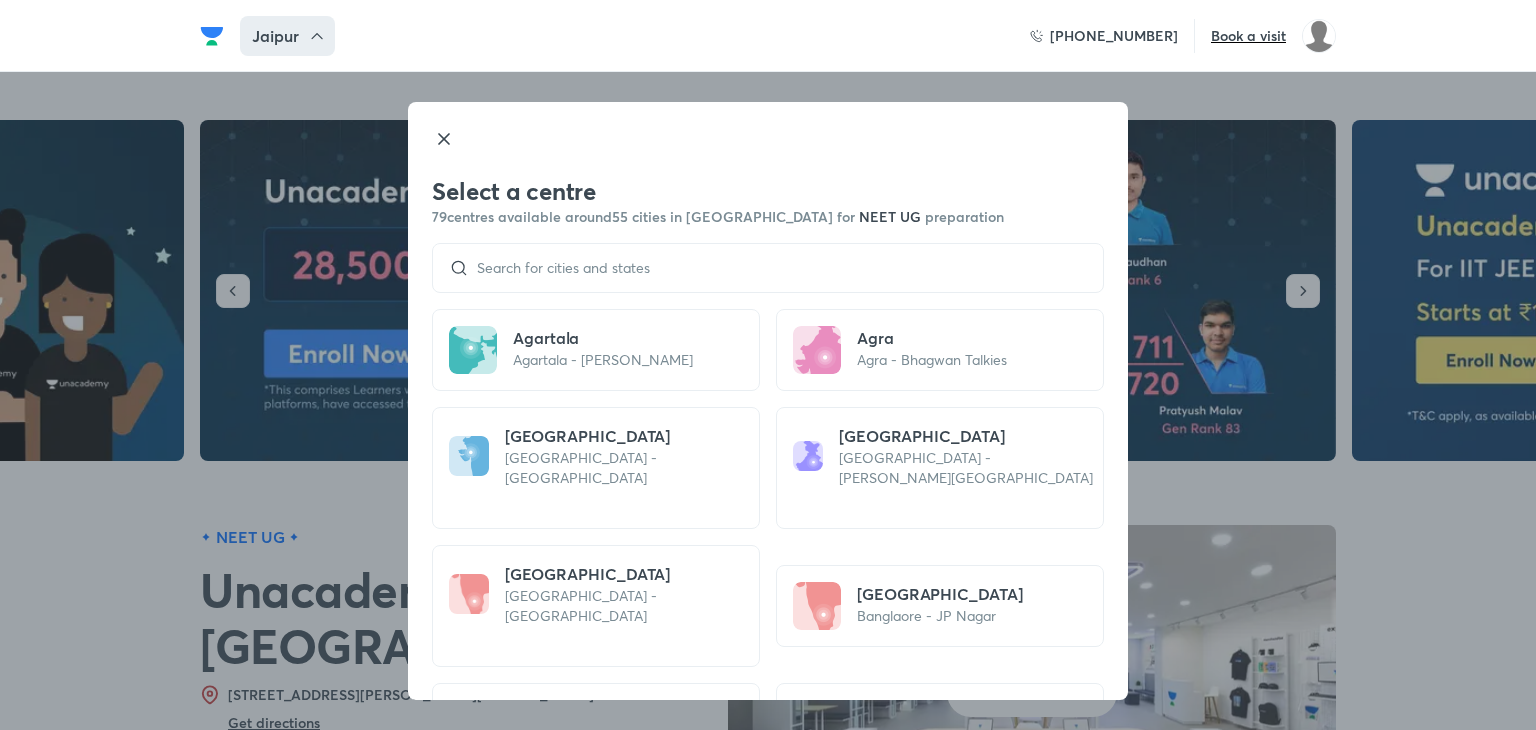 click at bounding box center [768, 268] 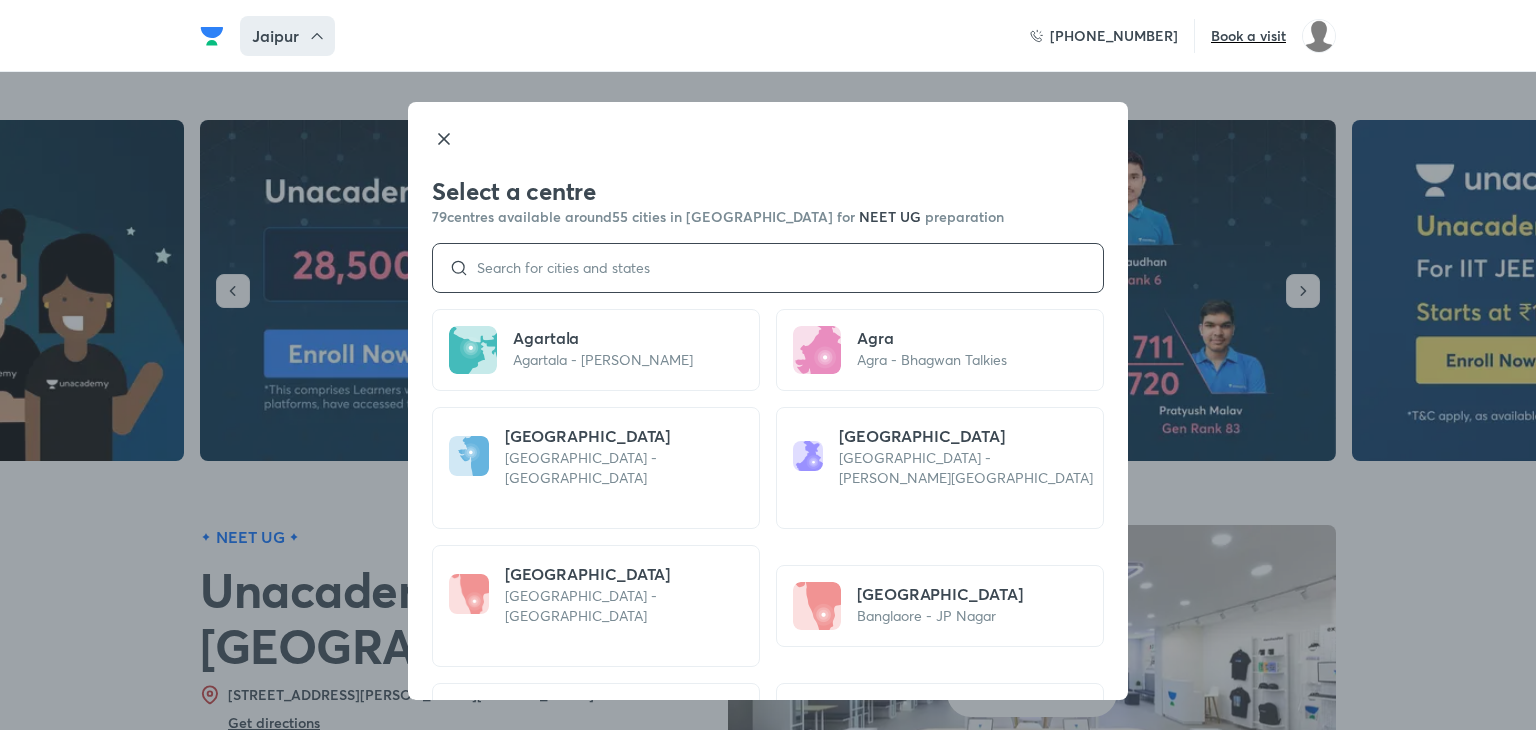 click at bounding box center (778, 268) 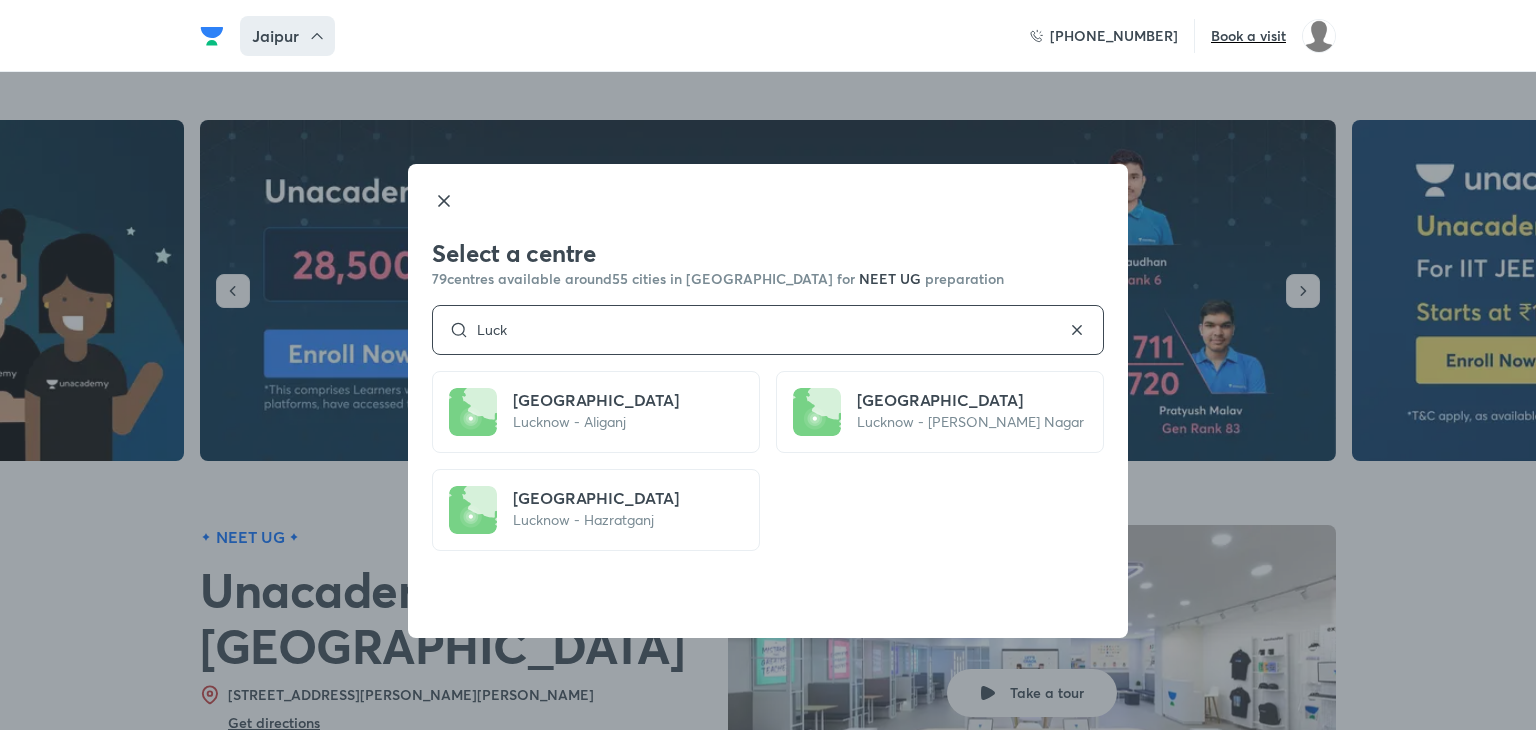 type on "Luck" 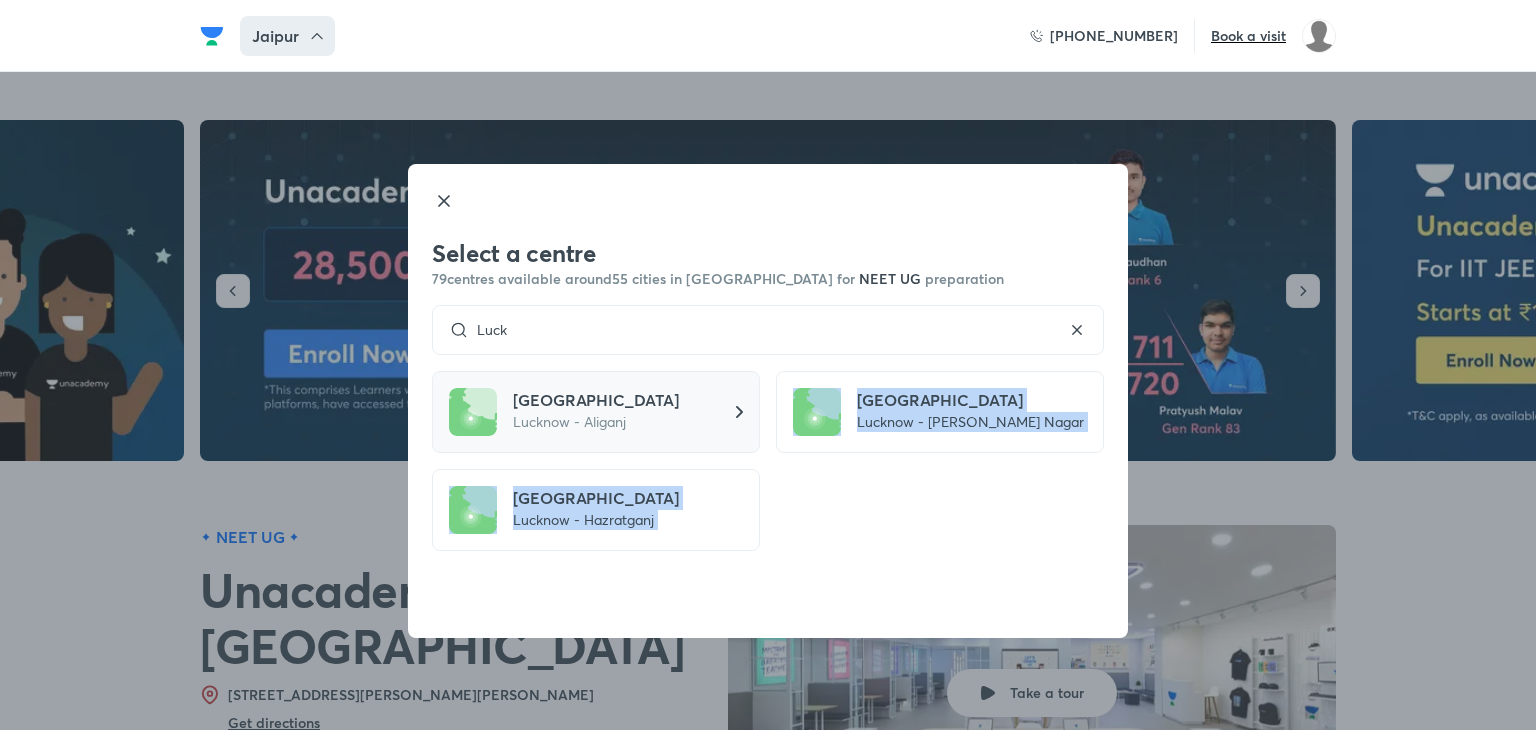 drag, startPoint x: 821, startPoint y: 531, endPoint x: 623, endPoint y: 416, distance: 228.9738 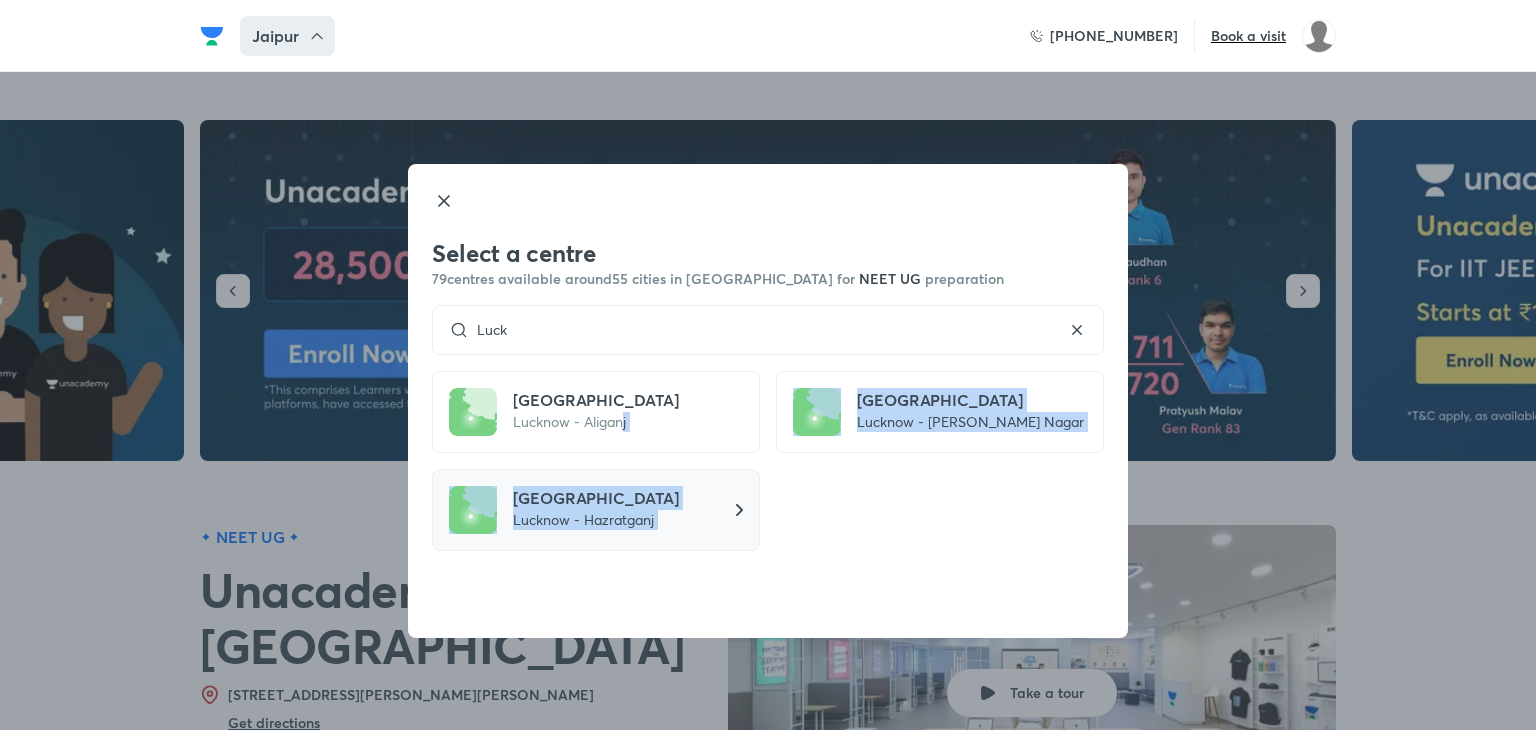 click on "[GEOGRAPHIC_DATA] [GEOGRAPHIC_DATA] - Hazratganj" at bounding box center [596, 510] 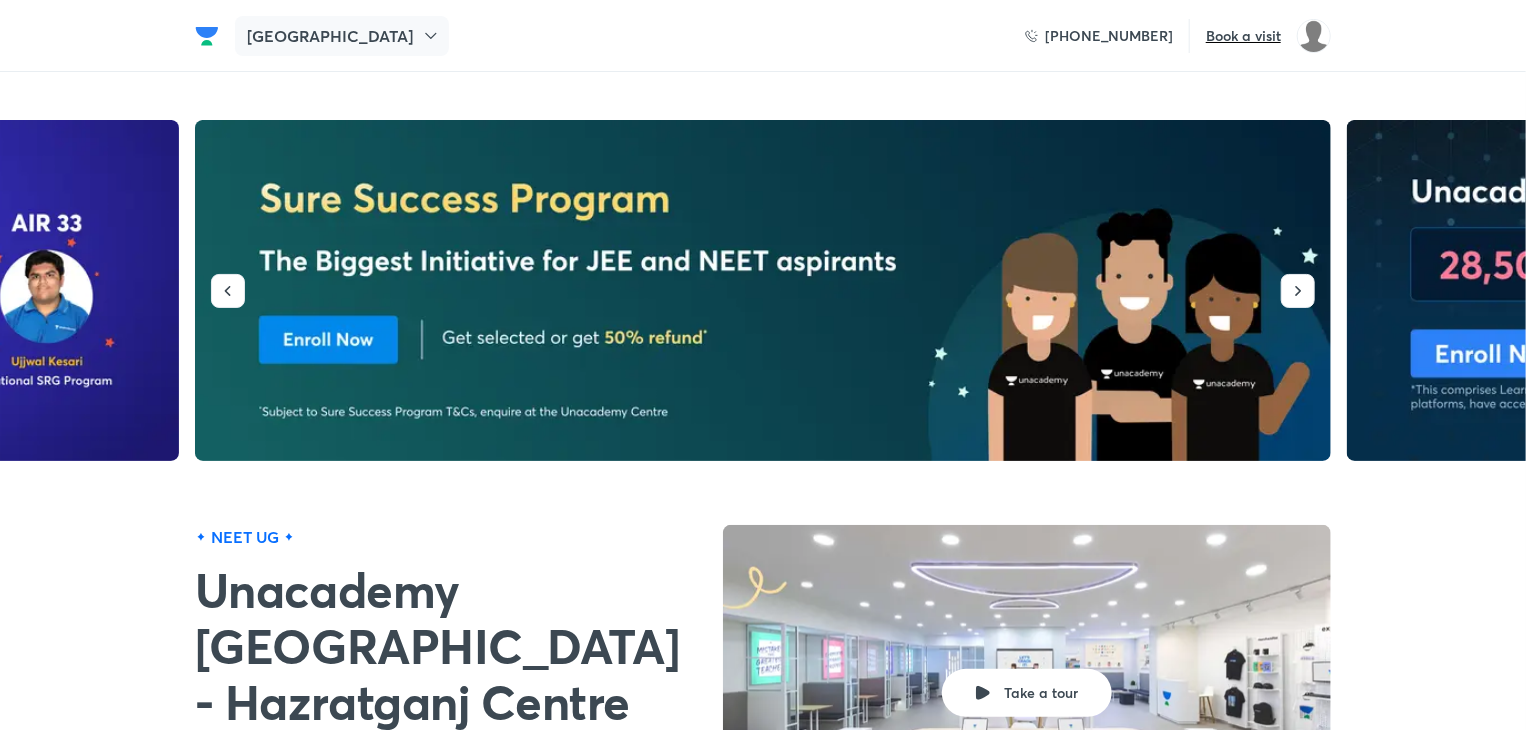 click on "[GEOGRAPHIC_DATA]" at bounding box center (330, 36) 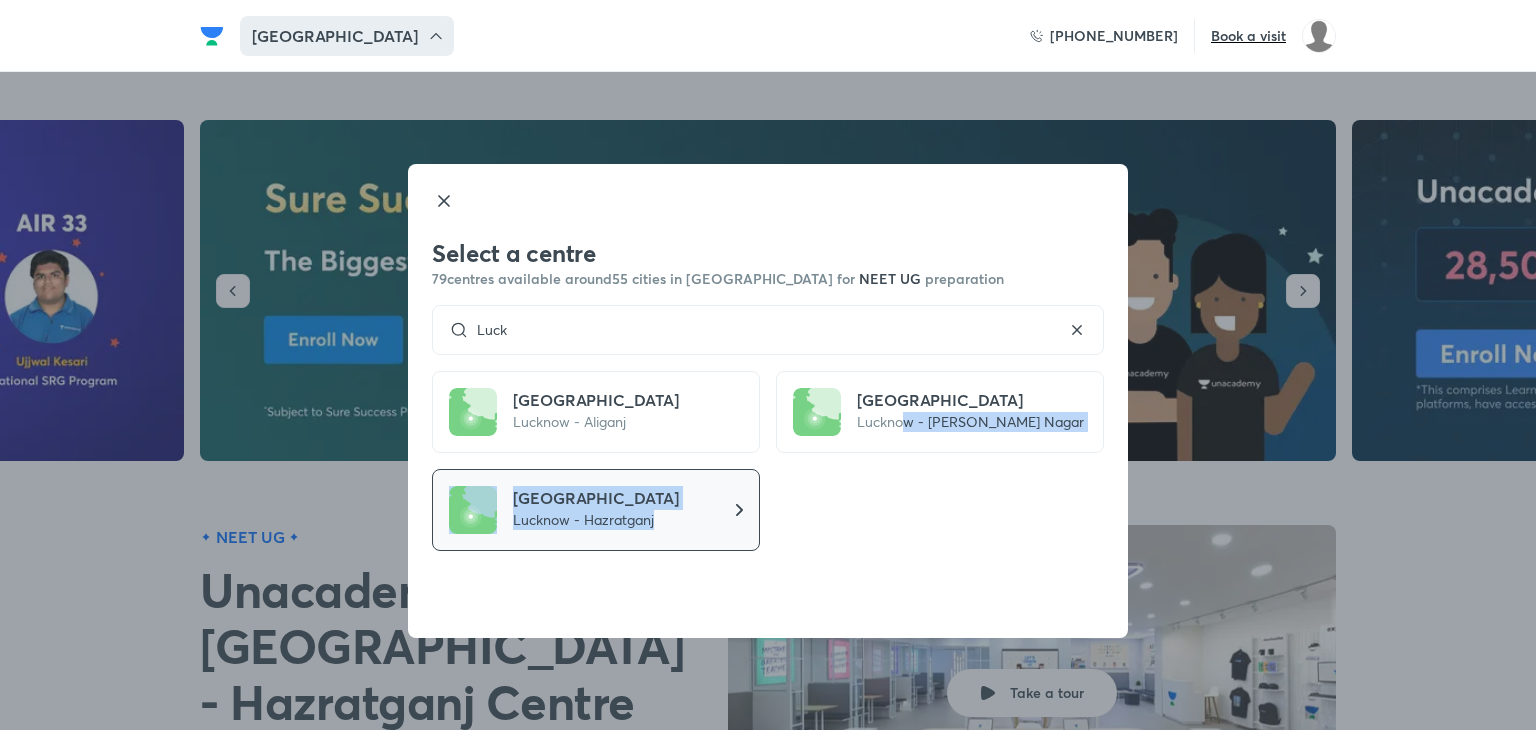 drag, startPoint x: 905, startPoint y: 563, endPoint x: 697, endPoint y: 549, distance: 208.47063 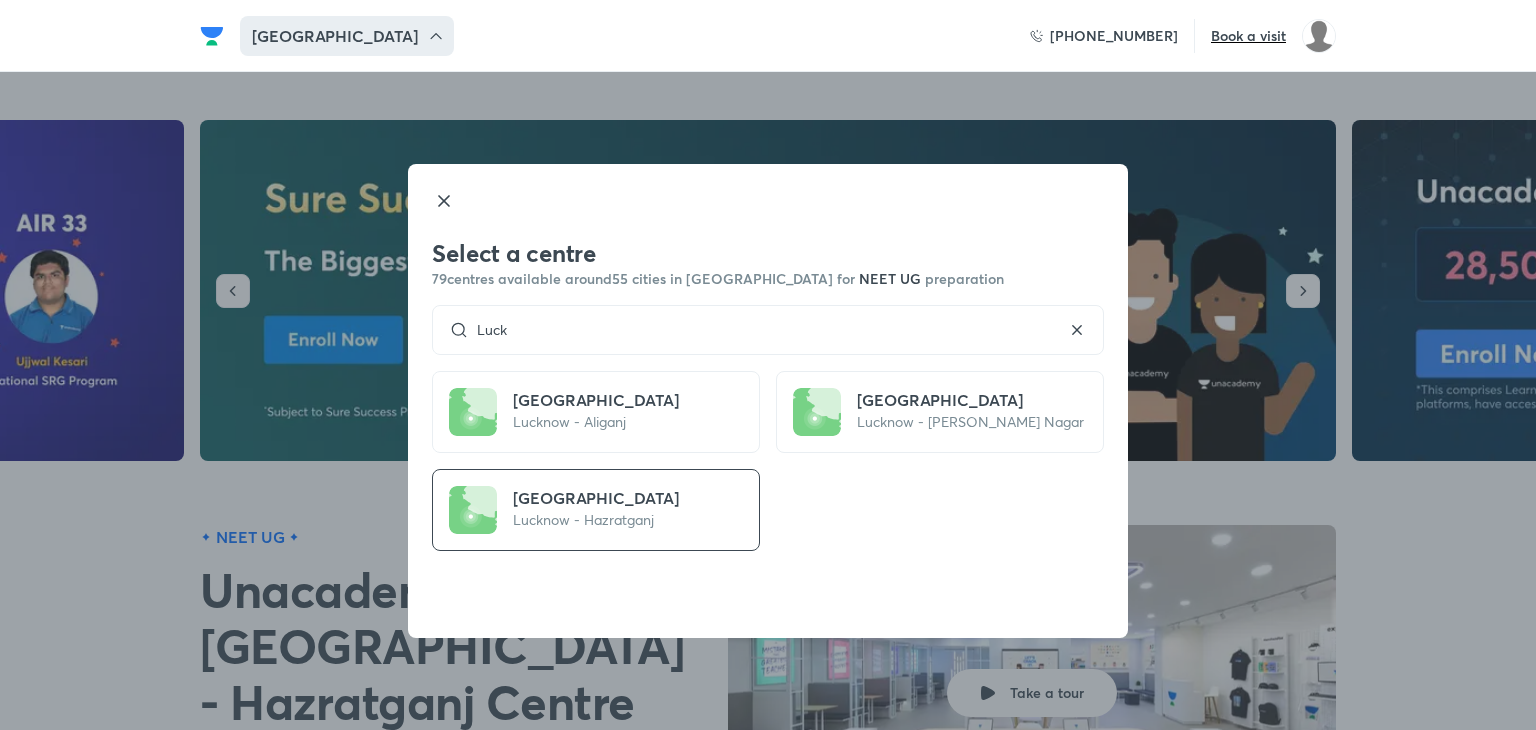 click on "[GEOGRAPHIC_DATA] [GEOGRAPHIC_DATA] - Aliganj [GEOGRAPHIC_DATA] [GEOGRAPHIC_DATA] - [PERSON_NAME][GEOGRAPHIC_DATA] [GEOGRAPHIC_DATA] [GEOGRAPHIC_DATA] - [GEOGRAPHIC_DATA]" at bounding box center (768, 473) 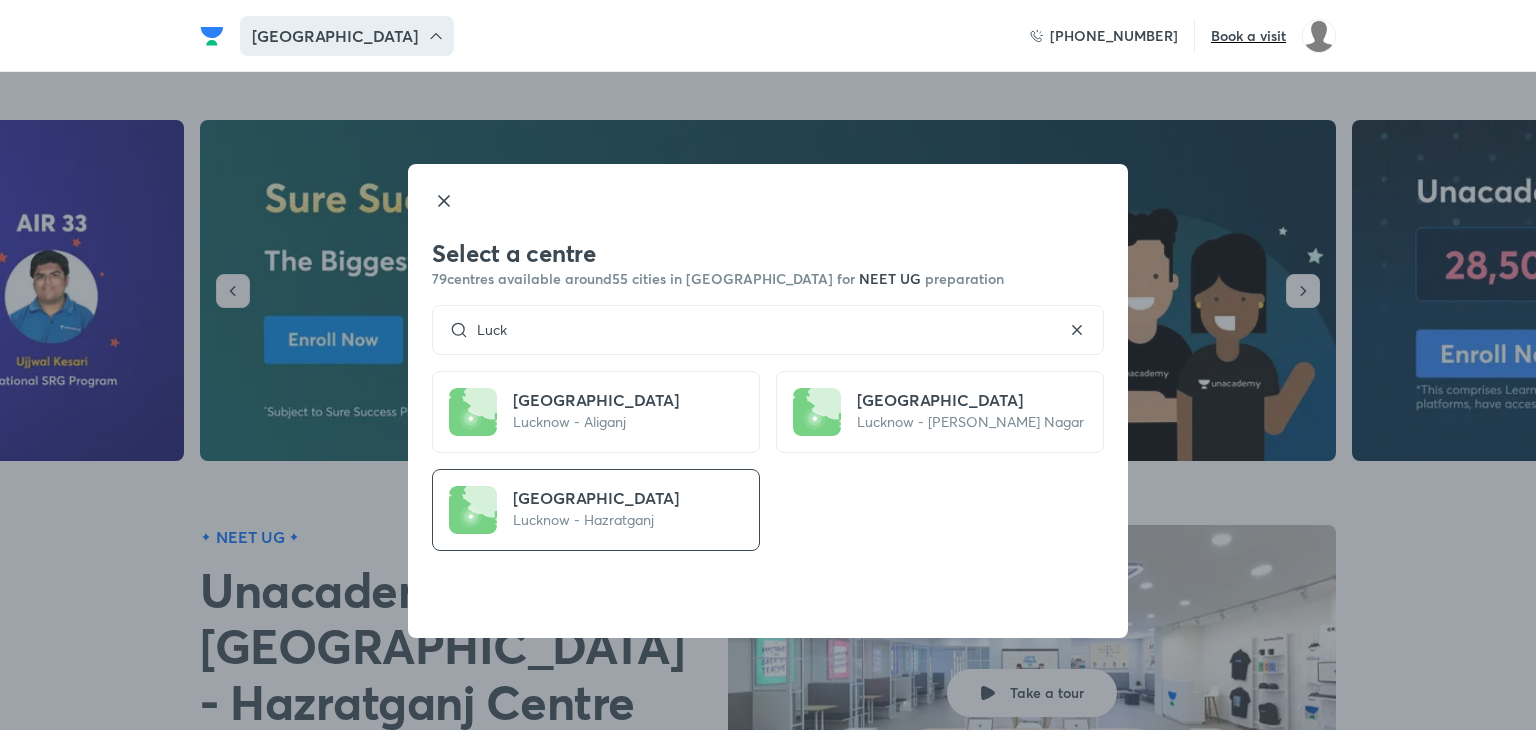 click on "Select a centre 79  centres available around  55   cities in [GEOGRAPHIC_DATA] for   NEET UG   preparation [GEOGRAPHIC_DATA] [GEOGRAPHIC_DATA] [GEOGRAPHIC_DATA] - [GEOGRAPHIC_DATA] [GEOGRAPHIC_DATA] [GEOGRAPHIC_DATA] - [PERSON_NAME][GEOGRAPHIC_DATA] [GEOGRAPHIC_DATA] [GEOGRAPHIC_DATA] - [GEOGRAPHIC_DATA]" at bounding box center (768, 401) 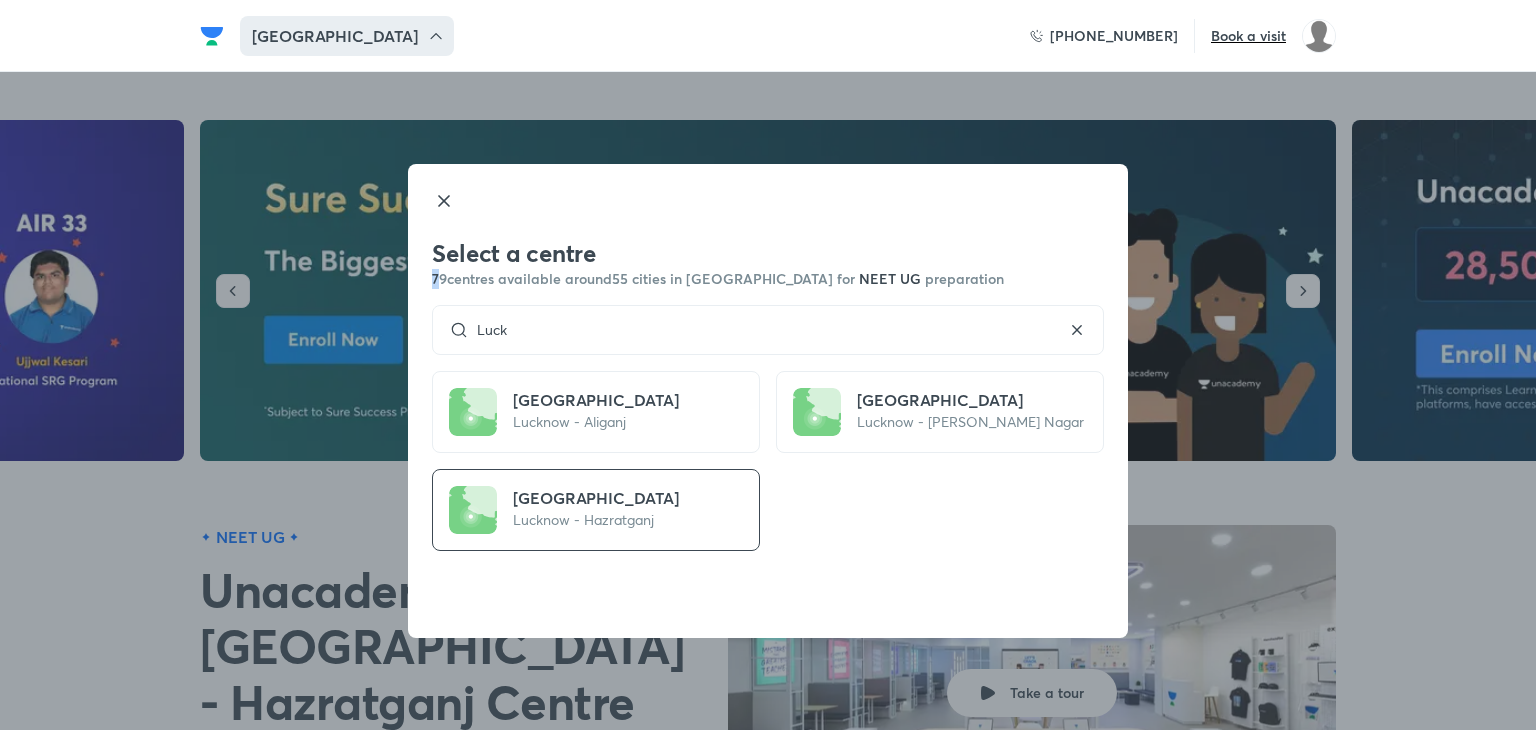 drag, startPoint x: 669, startPoint y: 248, endPoint x: 439, endPoint y: 278, distance: 231.94827 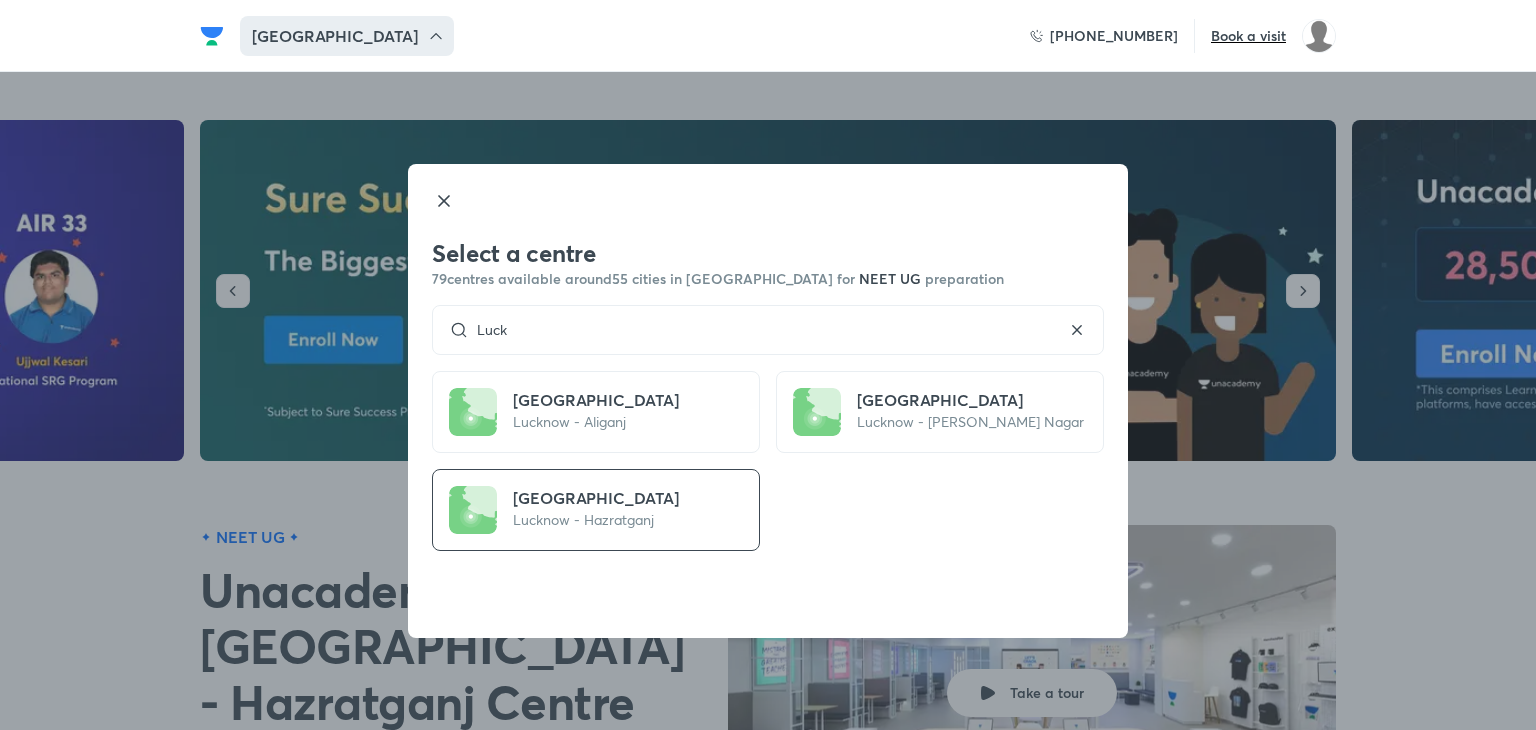 click on "79  centres available around  55   cities in [GEOGRAPHIC_DATA] for   NEET UG   preparation" at bounding box center [768, 279] 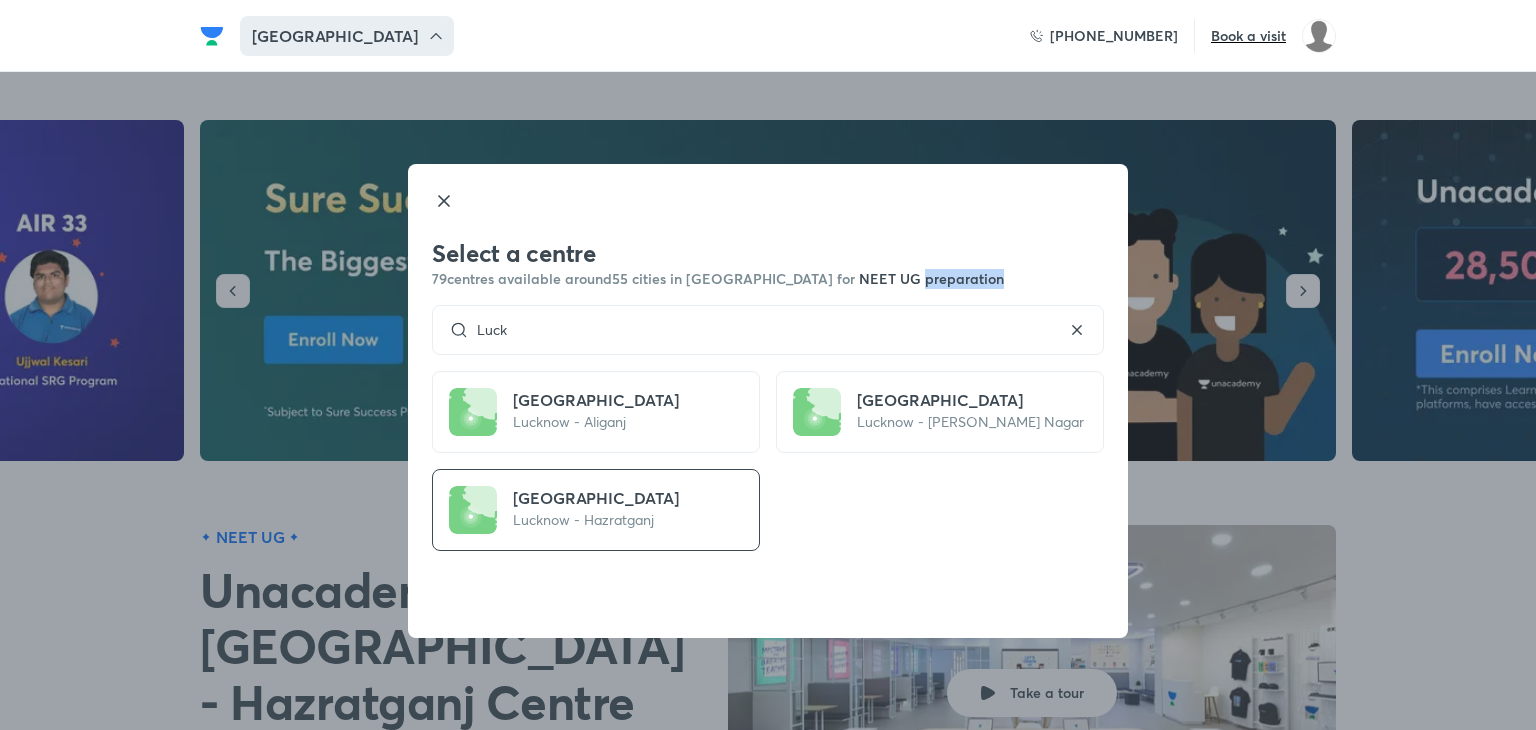 click on "79  centres available around  55   cities in [GEOGRAPHIC_DATA] for   NEET UG   preparation" at bounding box center (768, 279) 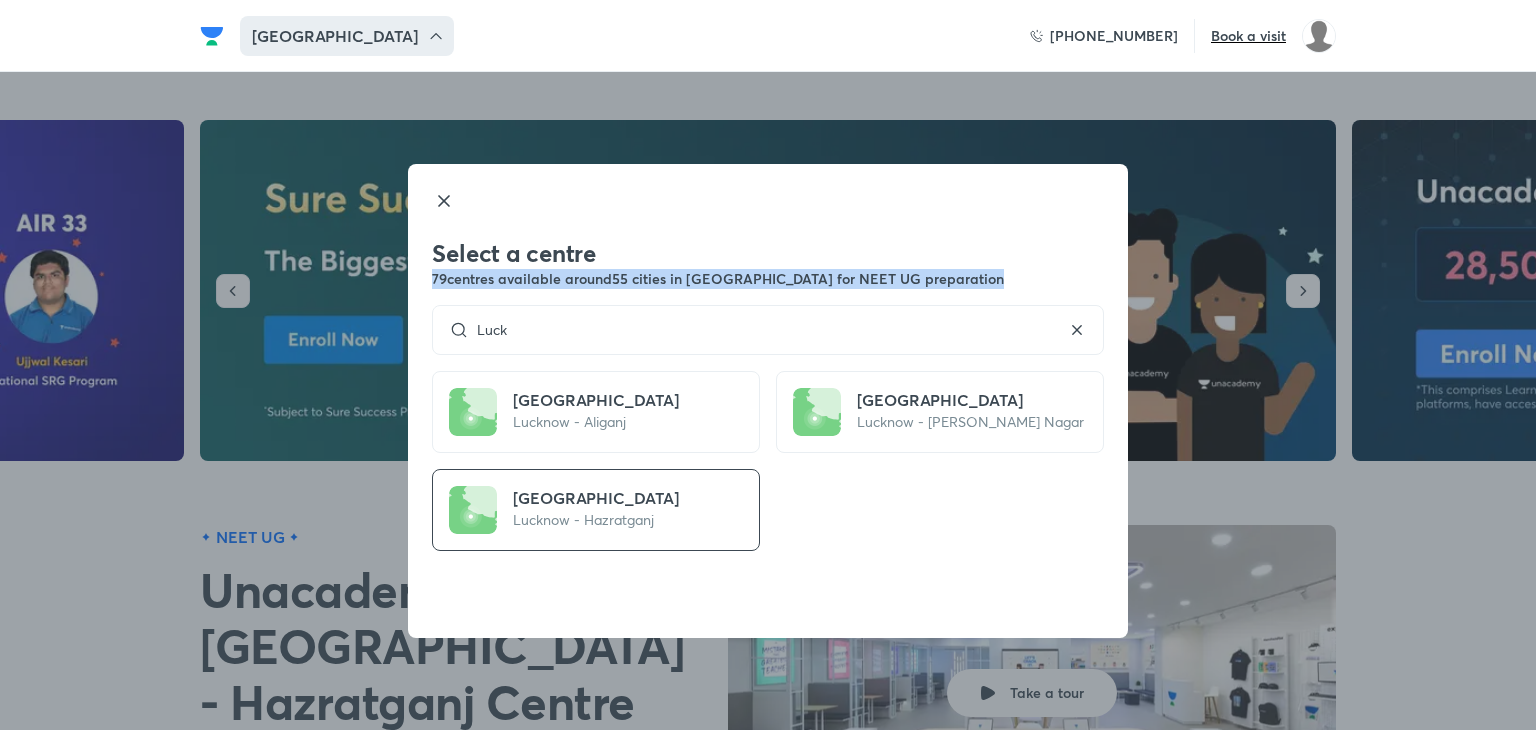 click on "79  centres available around  55   cities in [GEOGRAPHIC_DATA] for   NEET UG   preparation" at bounding box center [768, 279] 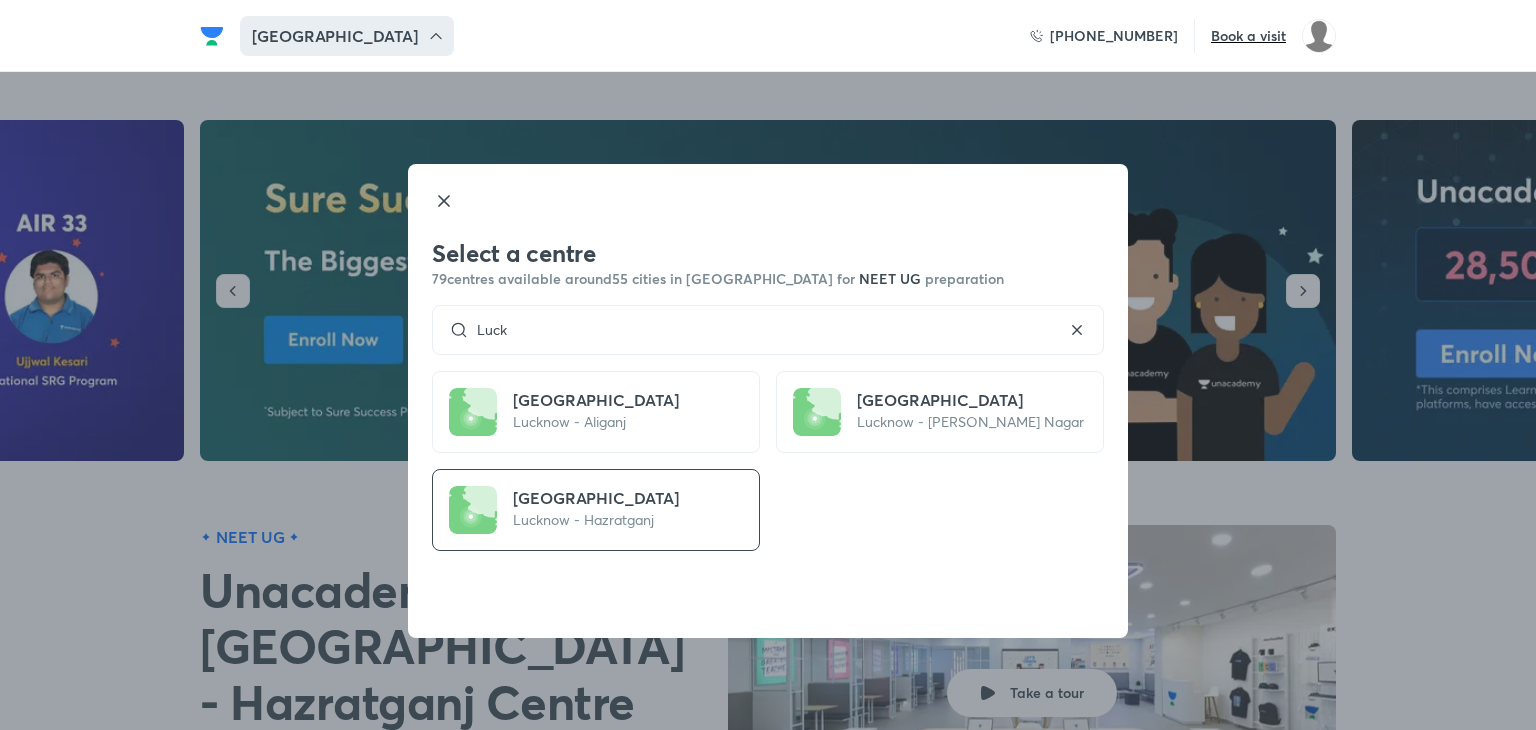 click on "Select a centre" at bounding box center (768, 253) 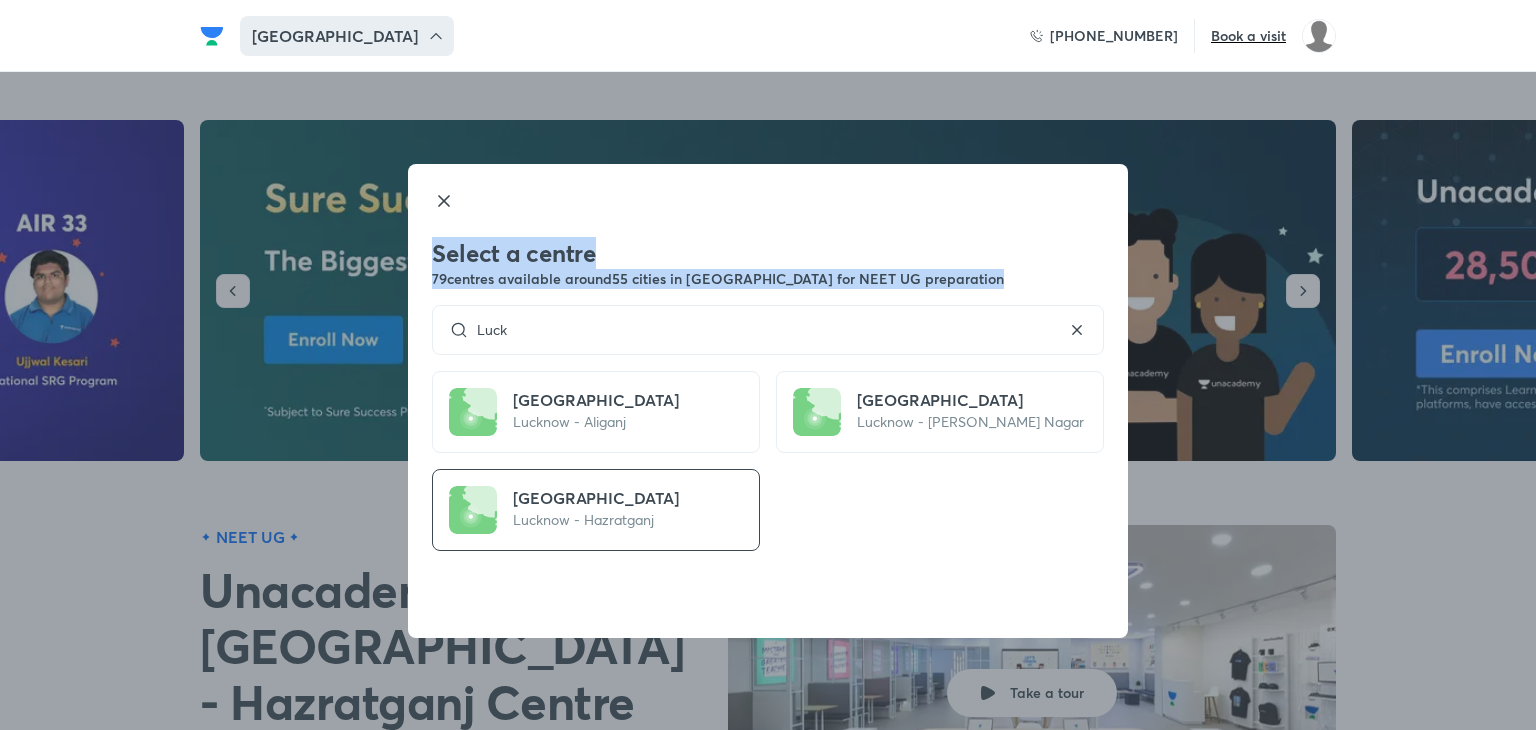drag, startPoint x: 452, startPoint y: 258, endPoint x: 948, endPoint y: 280, distance: 496.48767 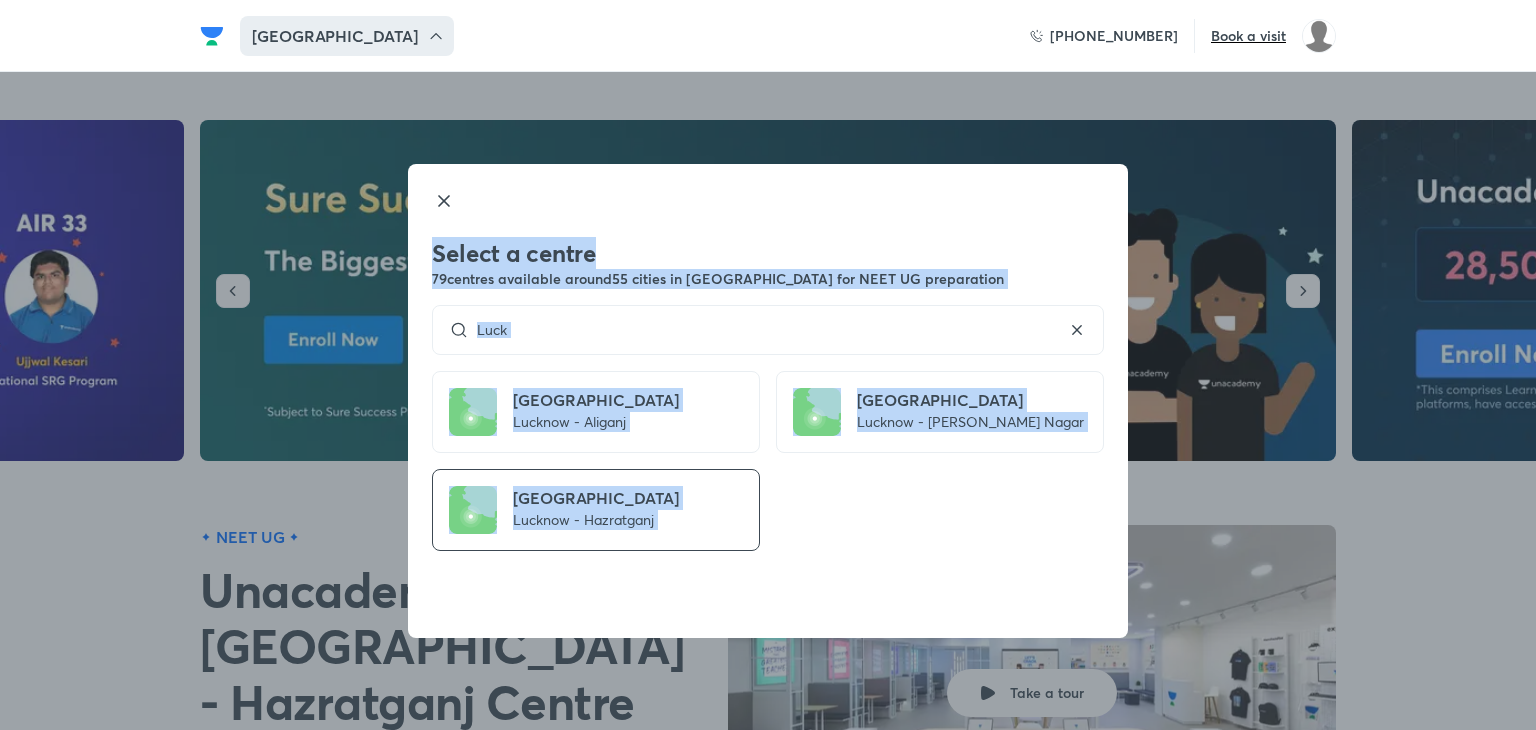 drag, startPoint x: 433, startPoint y: 245, endPoint x: 817, endPoint y: 570, distance: 503.07156 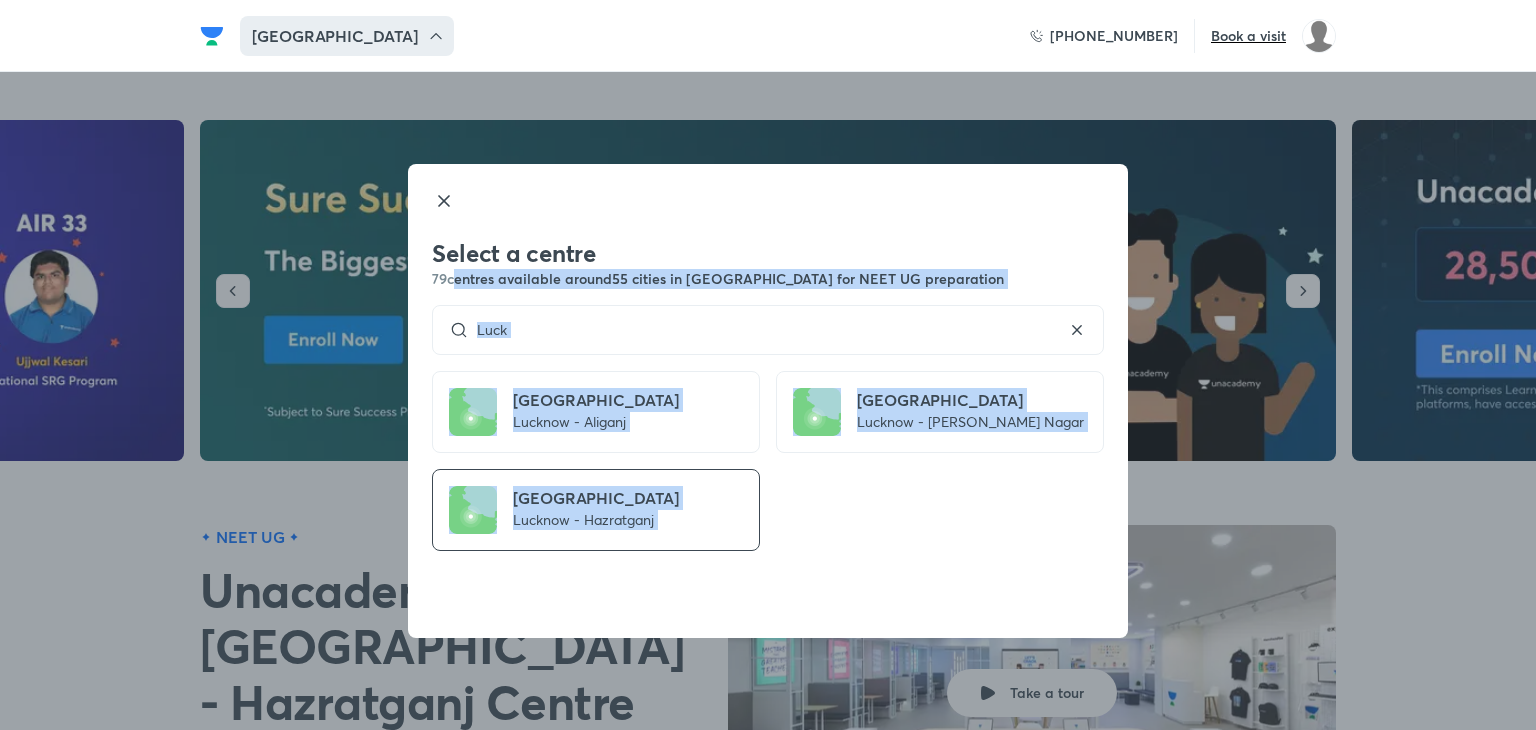 drag, startPoint x: 817, startPoint y: 570, endPoint x: 457, endPoint y: 286, distance: 458.5368 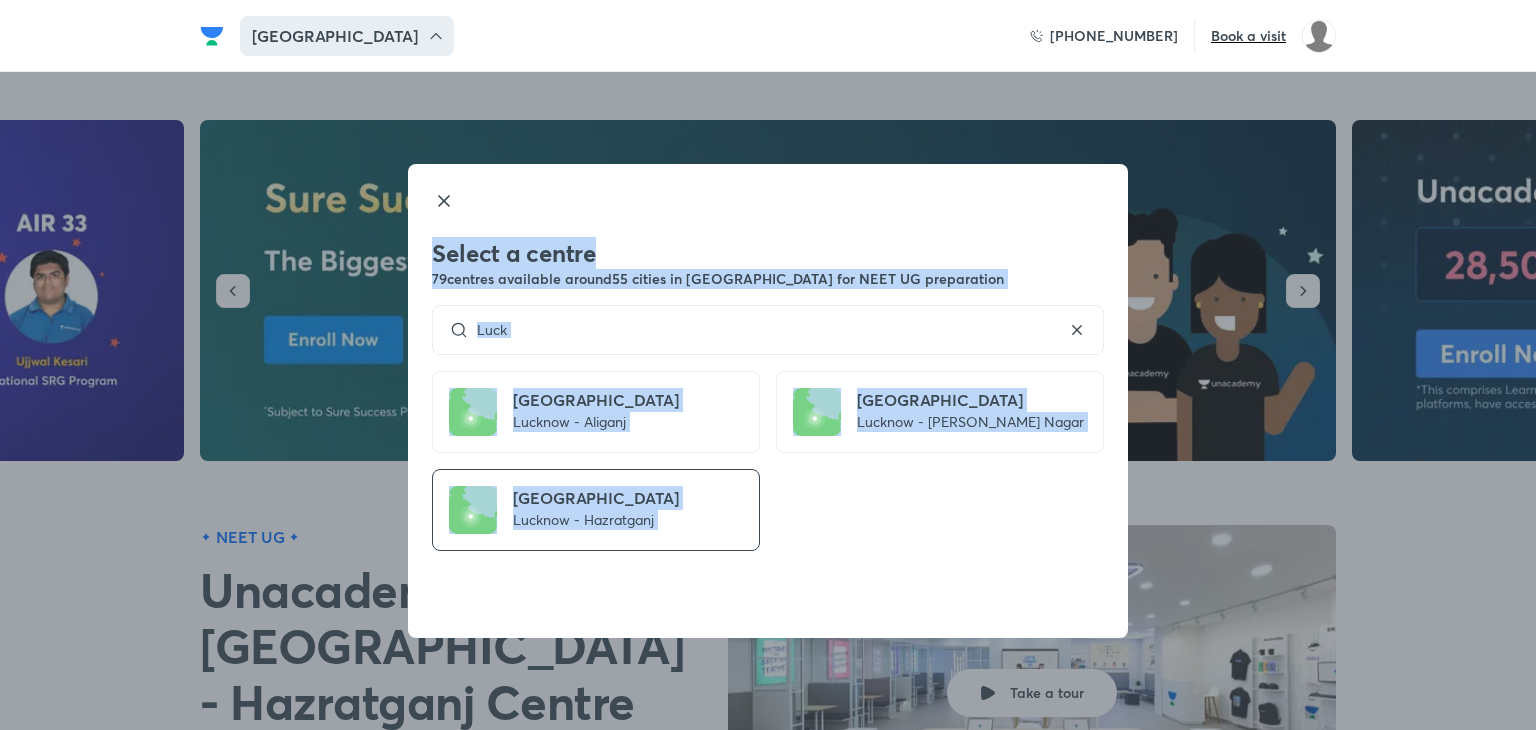 drag, startPoint x: 431, startPoint y: 250, endPoint x: 718, endPoint y: 581, distance: 438.09818 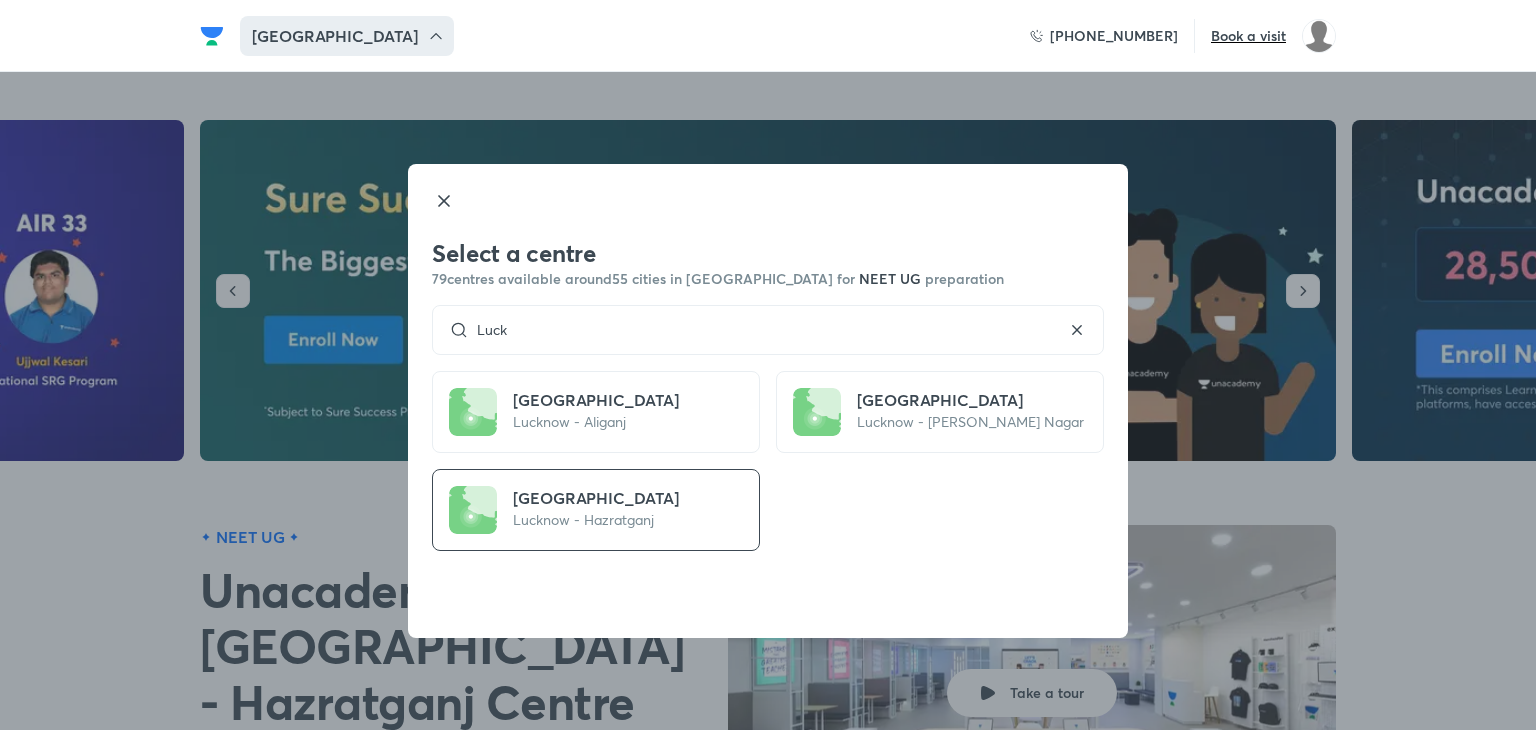 click on "Select a centre 79  centres available around  55   cities in [GEOGRAPHIC_DATA] for   NEET UG   preparation" at bounding box center (768, 234) 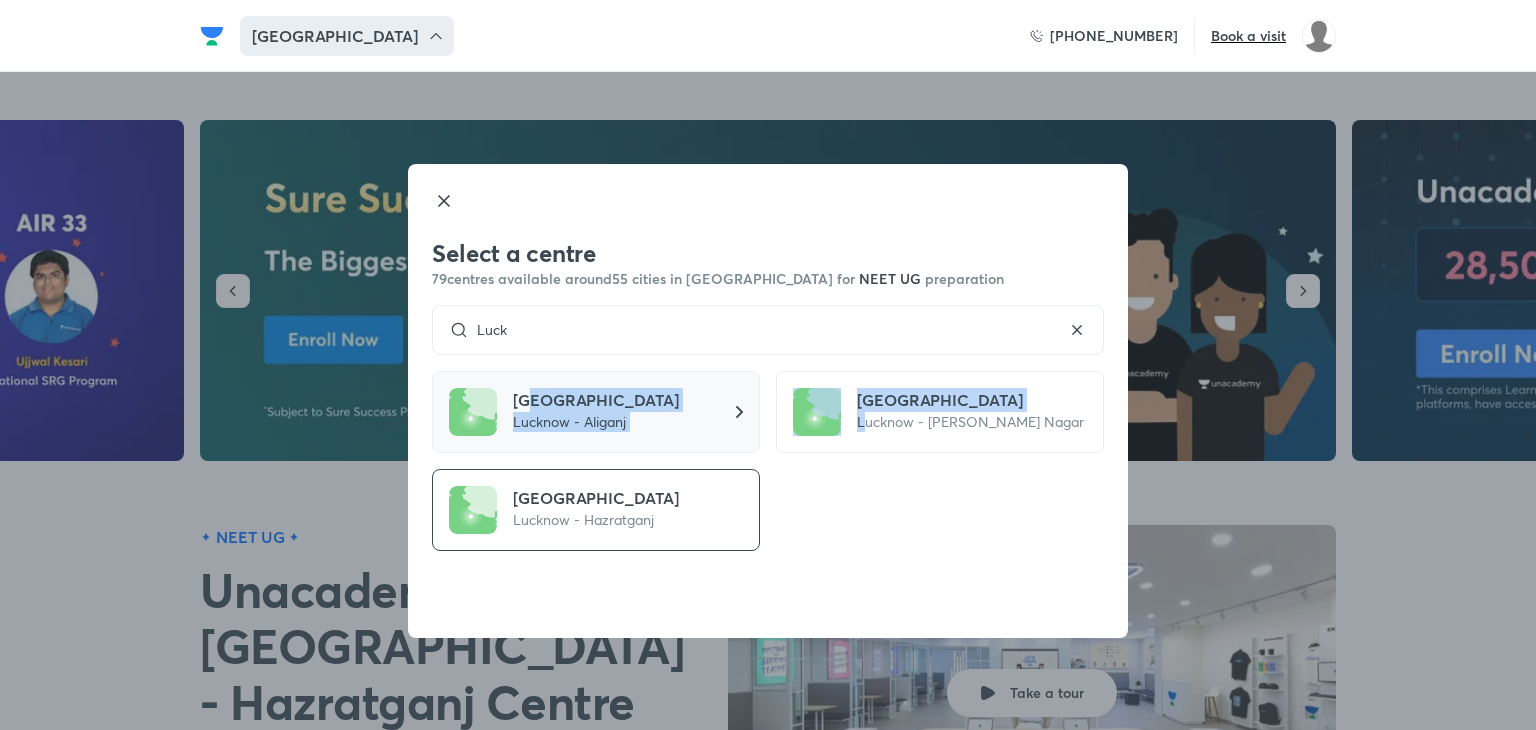 drag, startPoint x: 860, startPoint y: 510, endPoint x: 530, endPoint y: 382, distance: 353.9548 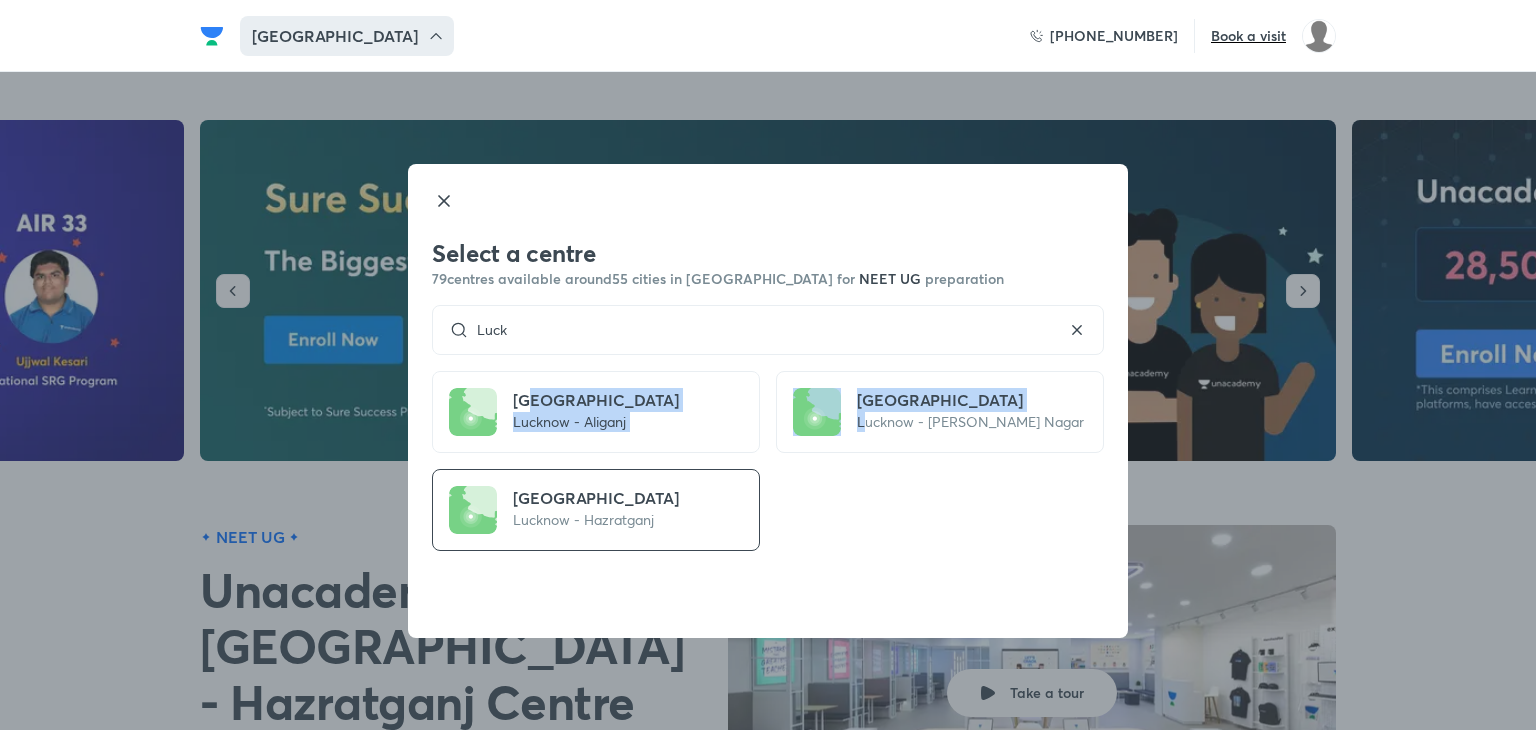 click on "[GEOGRAPHIC_DATA] [GEOGRAPHIC_DATA] - Aliganj [GEOGRAPHIC_DATA] [GEOGRAPHIC_DATA] - [PERSON_NAME][GEOGRAPHIC_DATA] [GEOGRAPHIC_DATA] [GEOGRAPHIC_DATA] - [GEOGRAPHIC_DATA]" at bounding box center (768, 473) 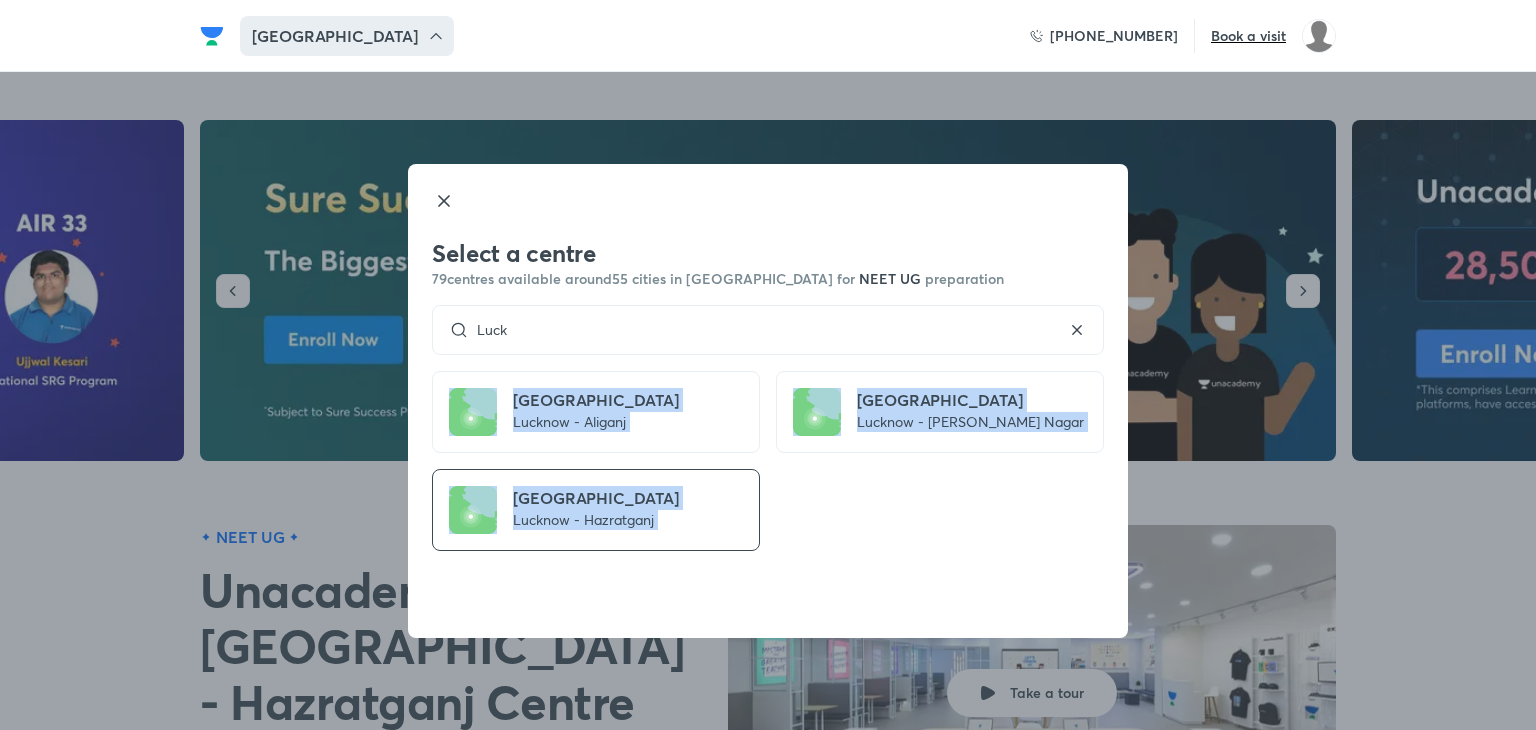 drag, startPoint x: 433, startPoint y: 369, endPoint x: 800, endPoint y: 528, distance: 399.9625 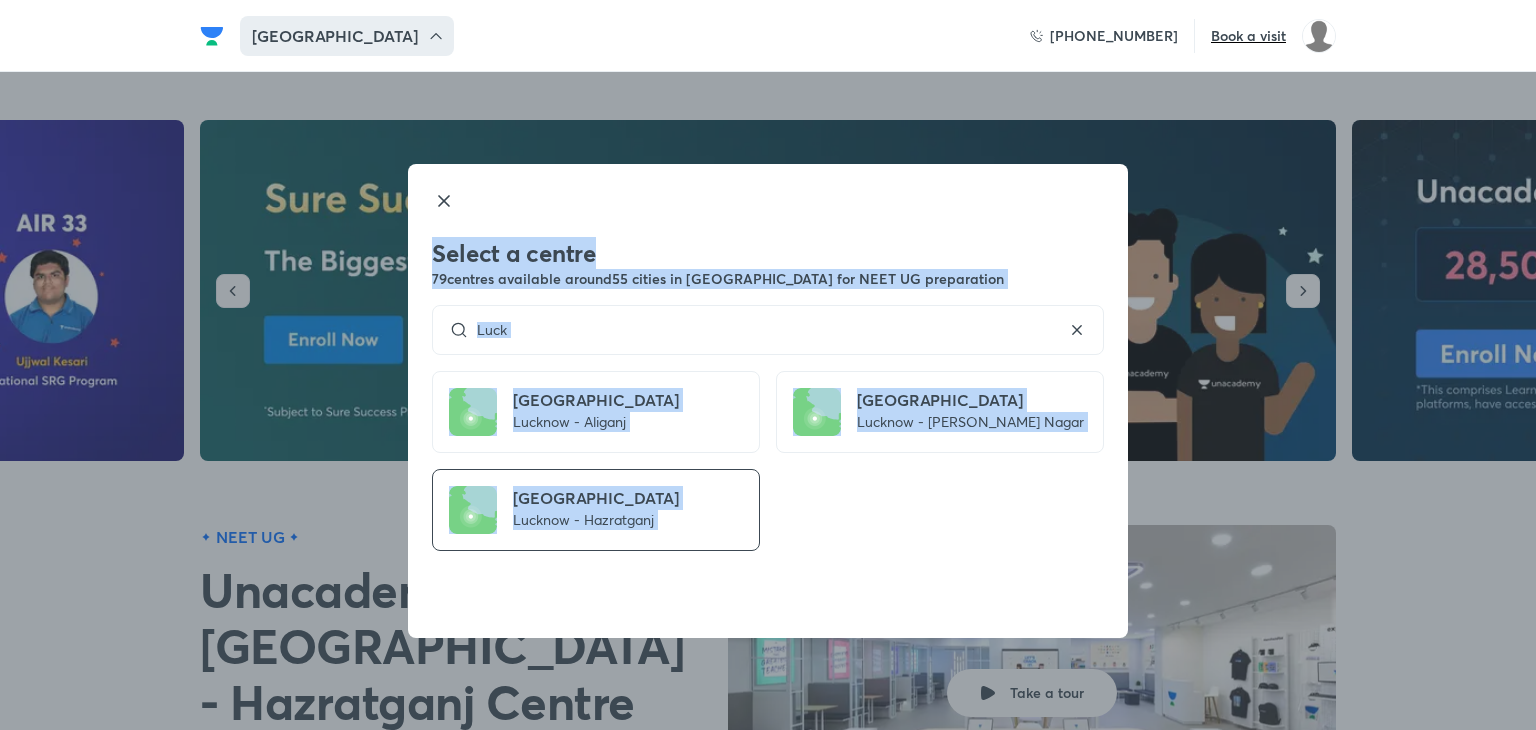 drag, startPoint x: 427, startPoint y: 241, endPoint x: 792, endPoint y: 542, distance: 473.10254 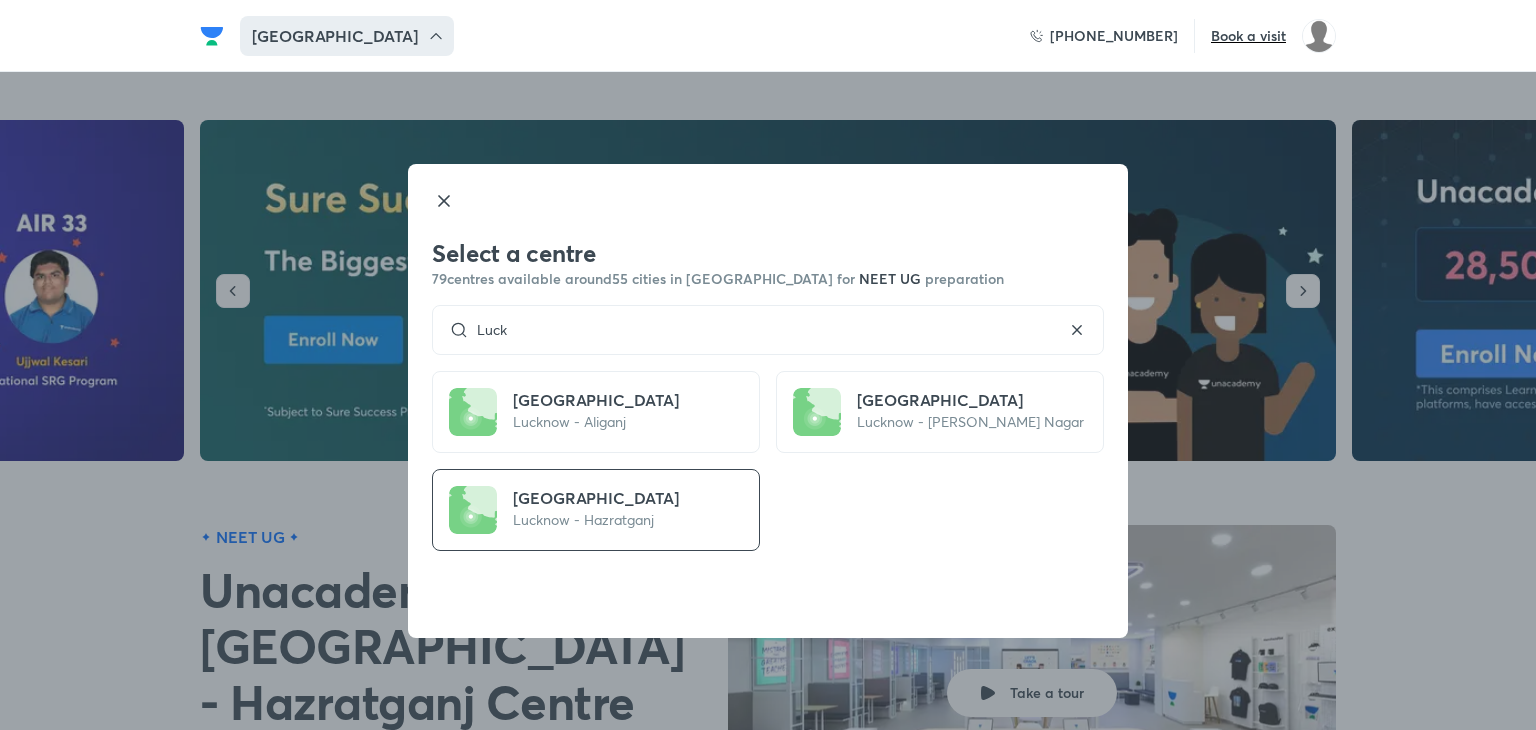 click on "Select a centre 79  centres available around  55   cities in [GEOGRAPHIC_DATA] for   NEET UG   preparation" at bounding box center [768, 234] 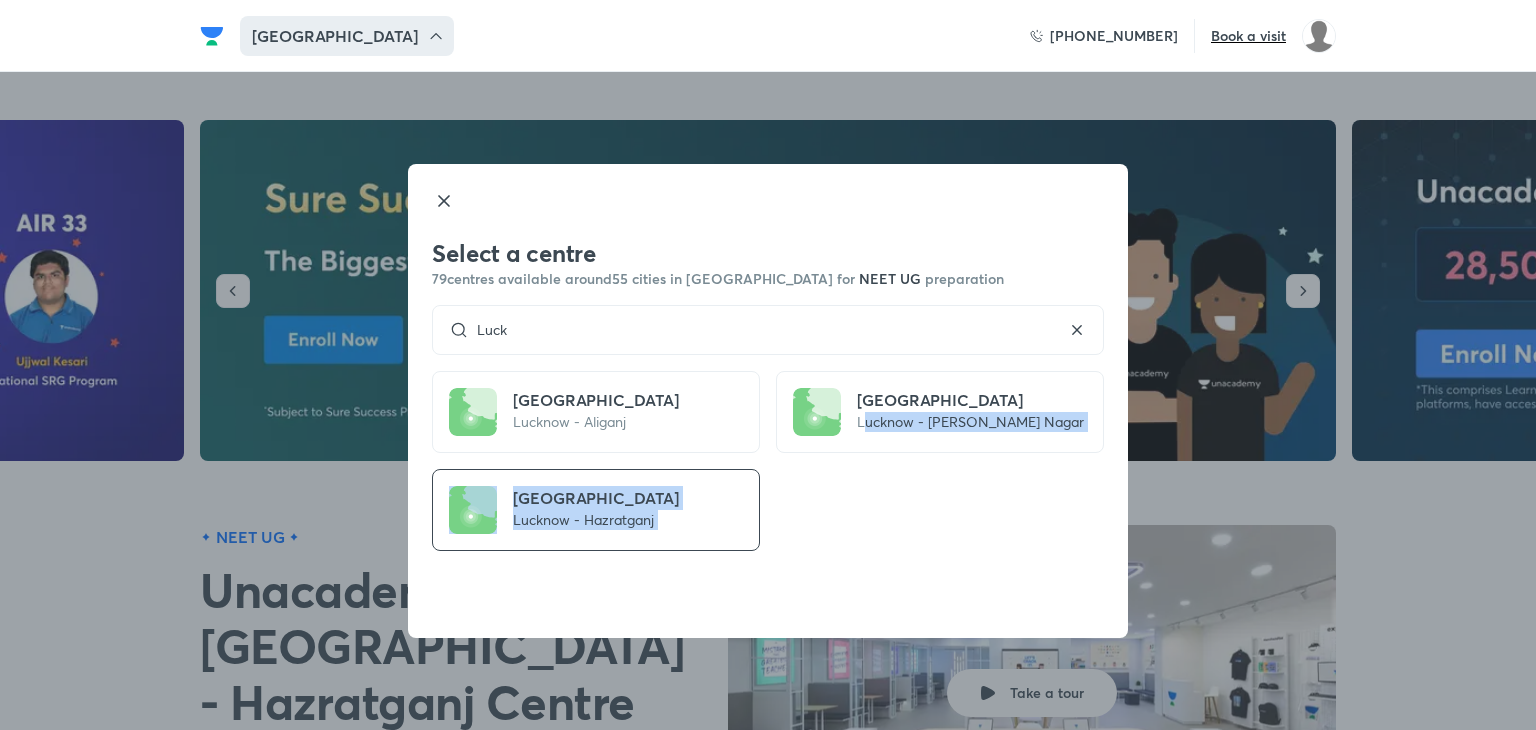 drag, startPoint x: 862, startPoint y: 529, endPoint x: 770, endPoint y: 561, distance: 97.406364 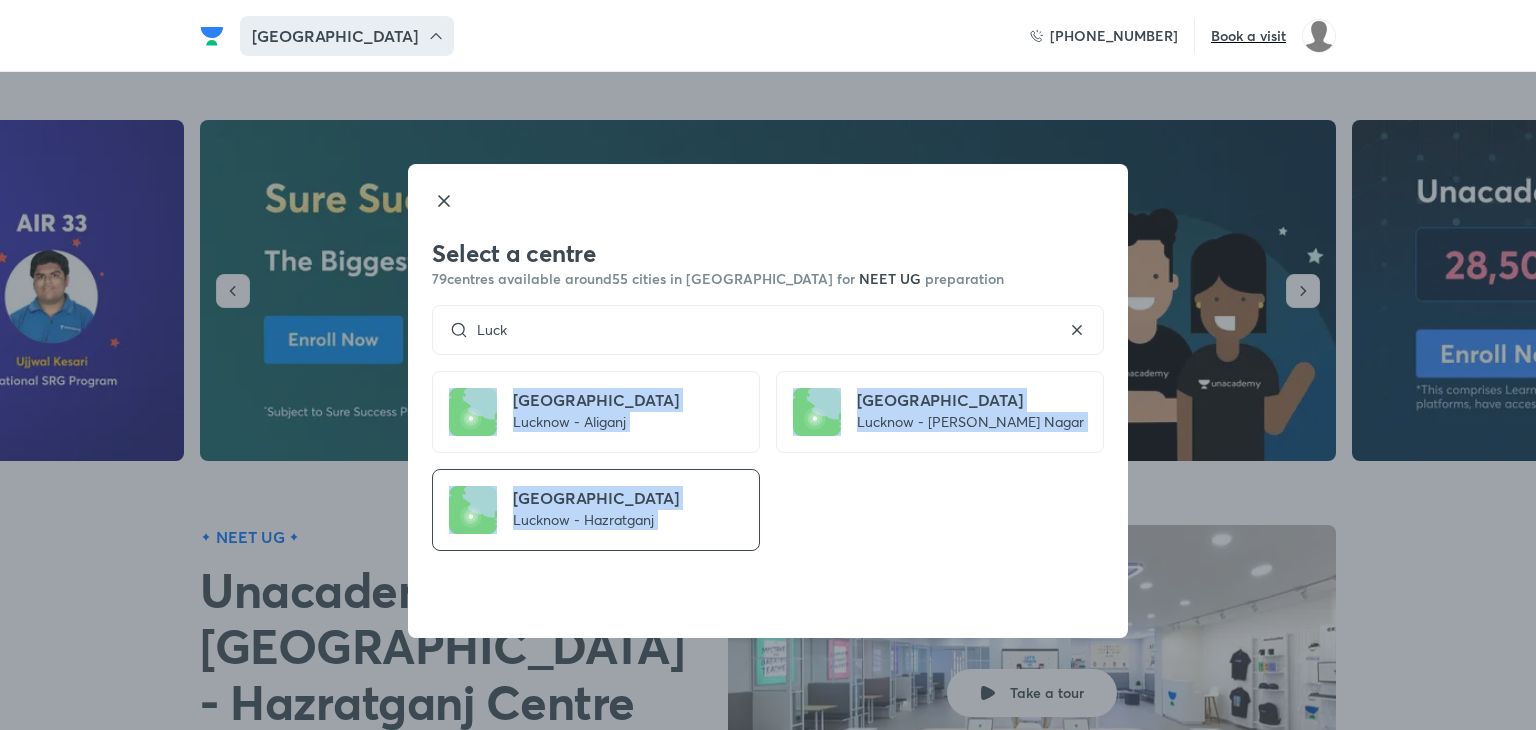 drag, startPoint x: 413, startPoint y: 365, endPoint x: 840, endPoint y: 569, distance: 473.22827 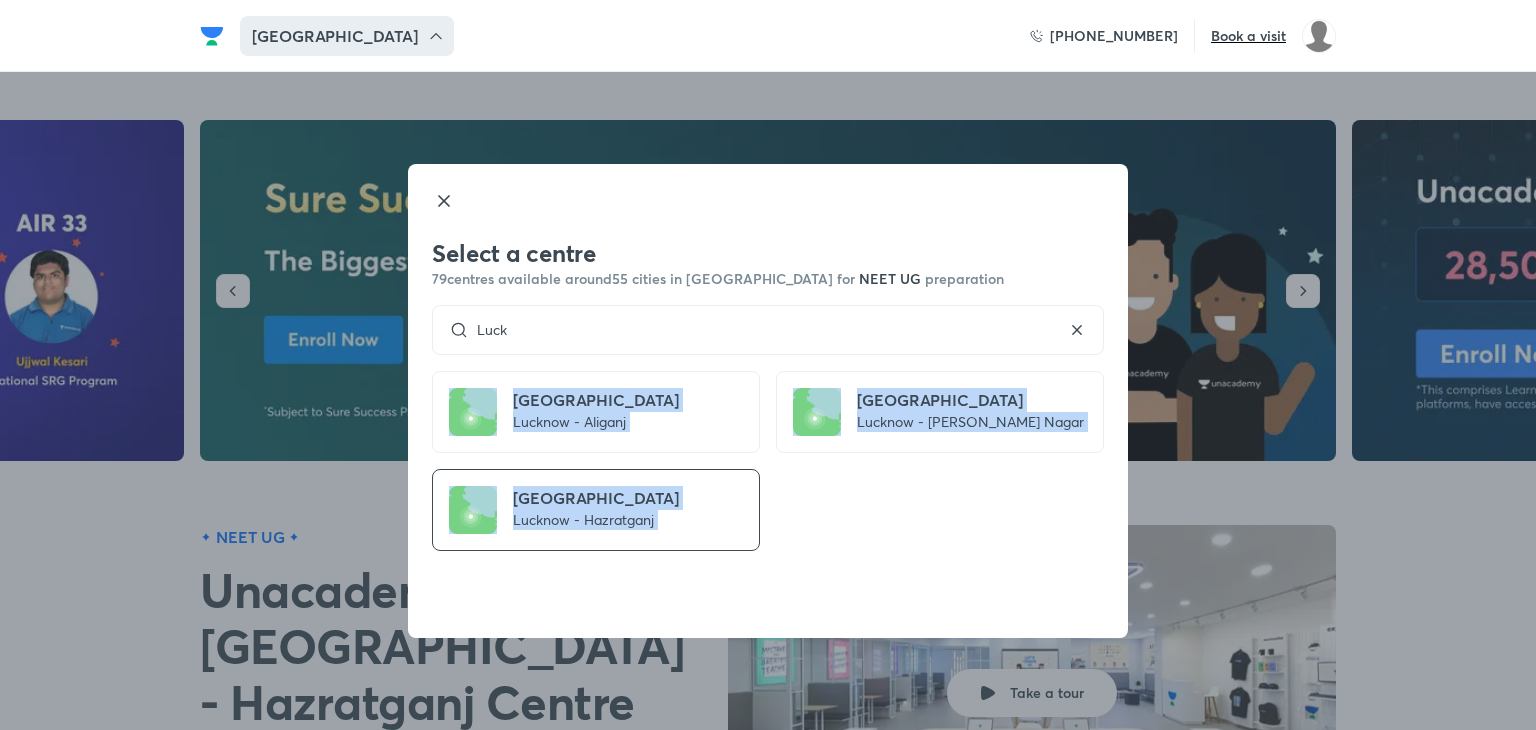 click on "[GEOGRAPHIC_DATA] [GEOGRAPHIC_DATA] - Aliganj [GEOGRAPHIC_DATA] [GEOGRAPHIC_DATA] - [PERSON_NAME][GEOGRAPHIC_DATA] [GEOGRAPHIC_DATA] [GEOGRAPHIC_DATA] - [GEOGRAPHIC_DATA]" at bounding box center (768, 473) 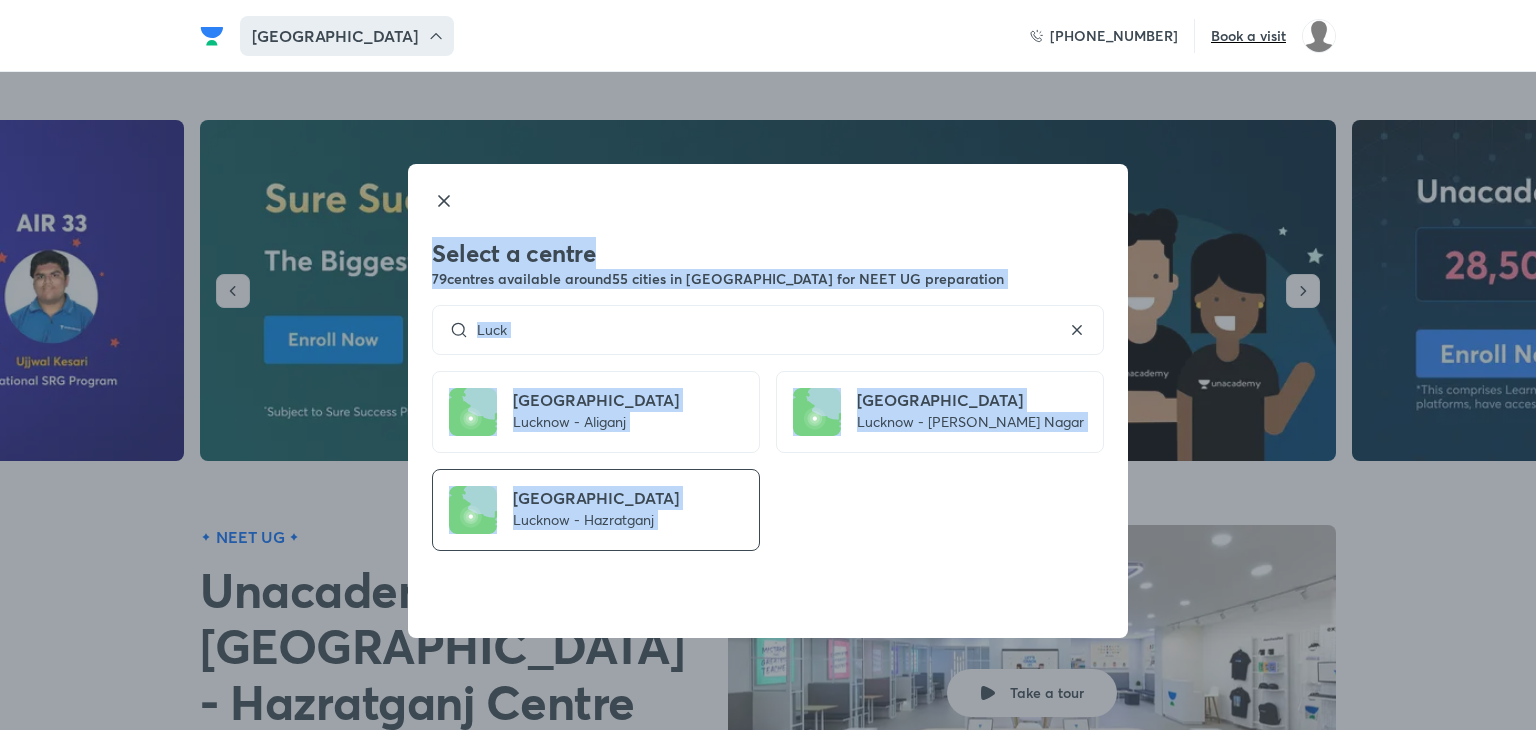 drag, startPoint x: 435, startPoint y: 253, endPoint x: 813, endPoint y: 593, distance: 508.4132 